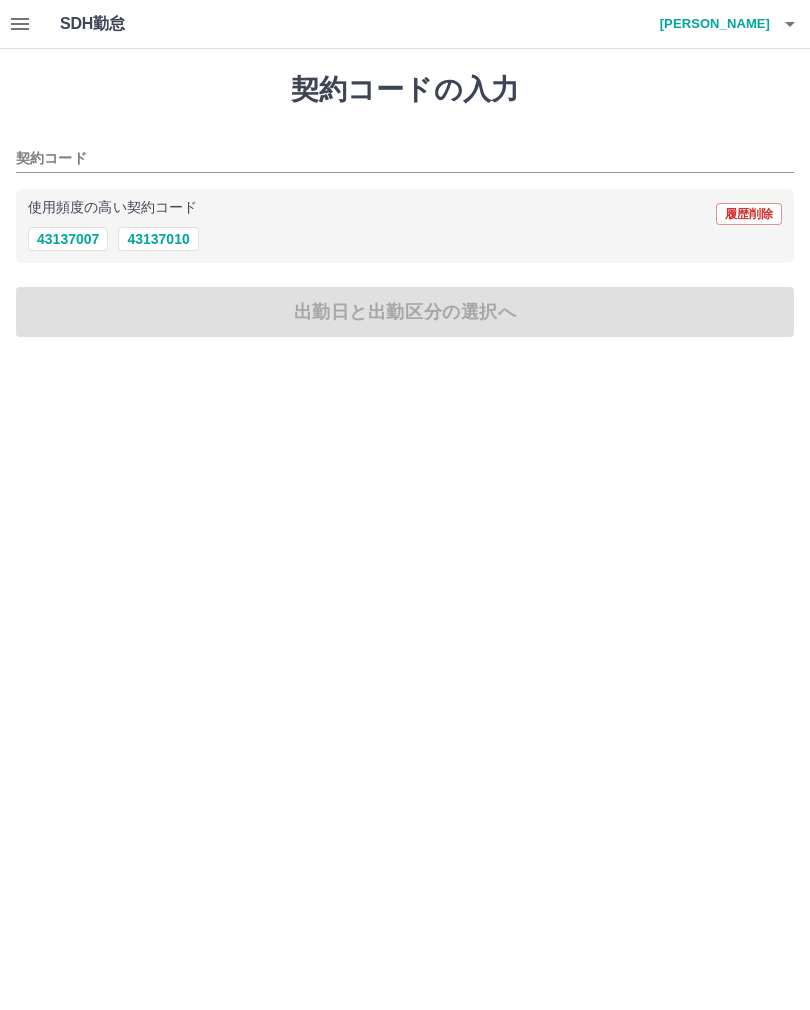 scroll, scrollTop: 0, scrollLeft: 0, axis: both 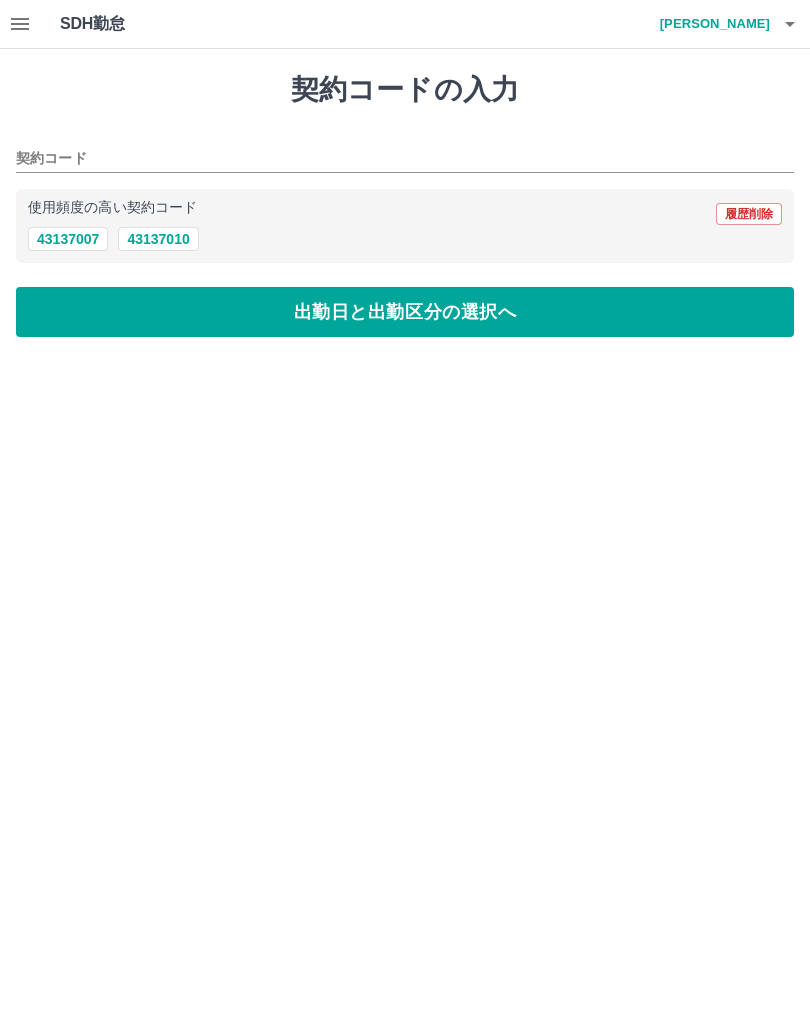 type on "********" 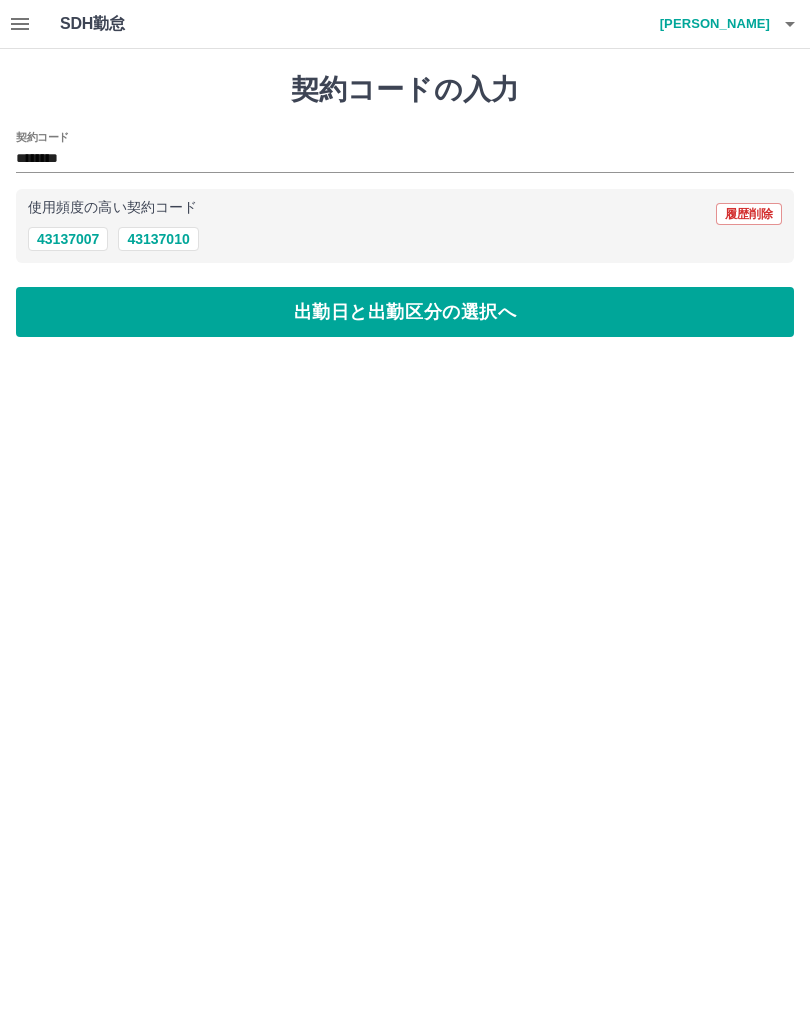 click on "出勤日と出勤区分の選択へ" at bounding box center (405, 312) 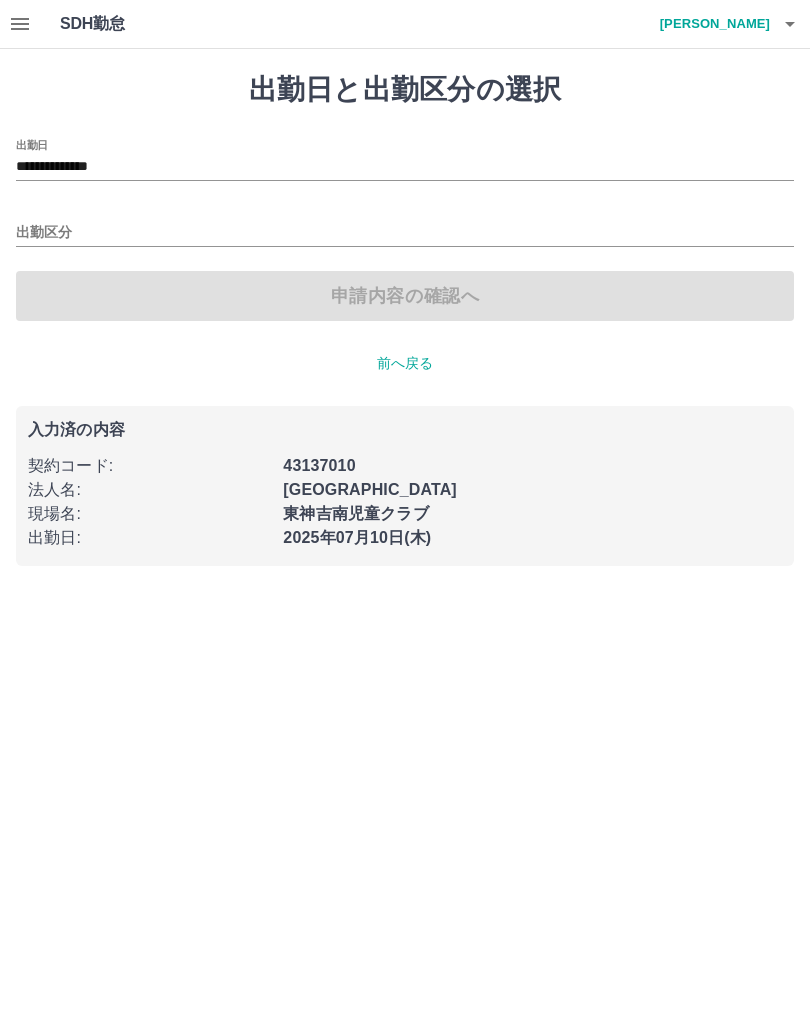 click on "**********" at bounding box center (405, 167) 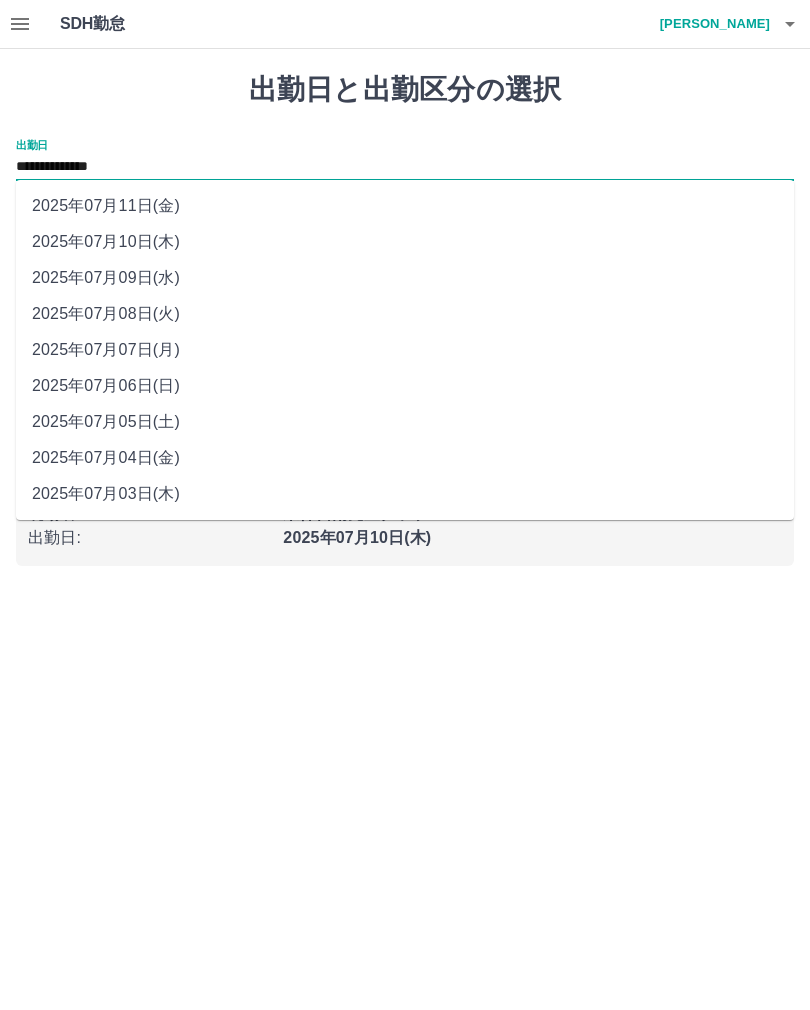 click on "2025年07月11日(金)" at bounding box center (405, 206) 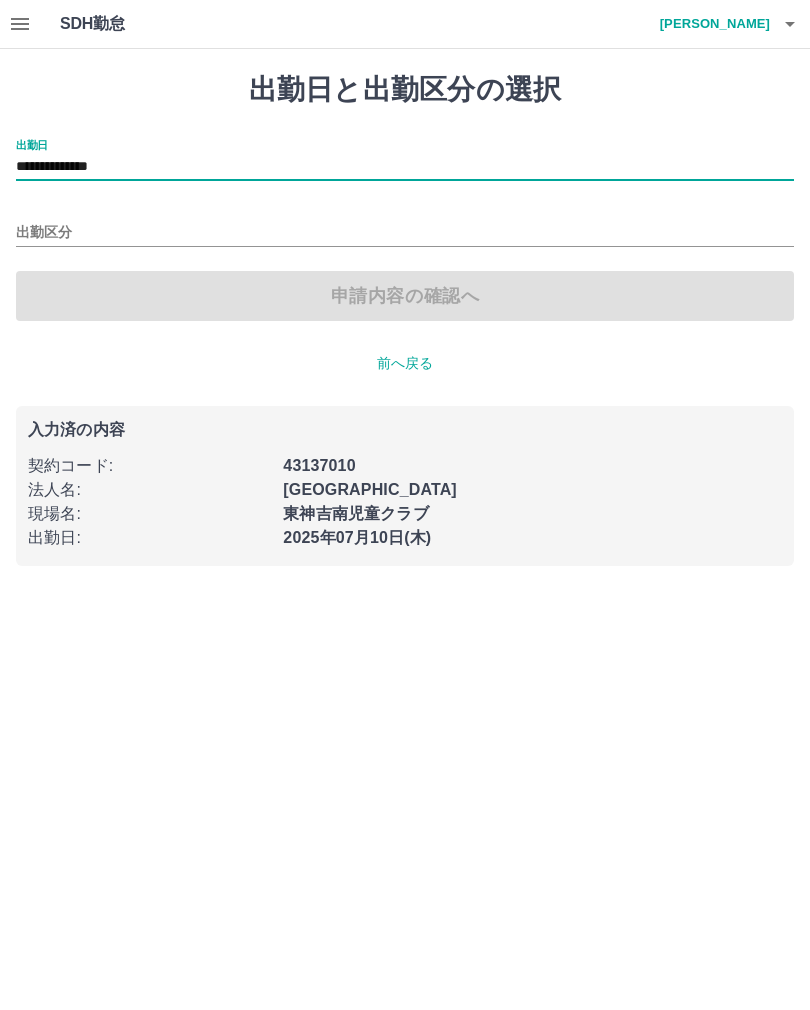 click on "出勤区分" at bounding box center [405, 233] 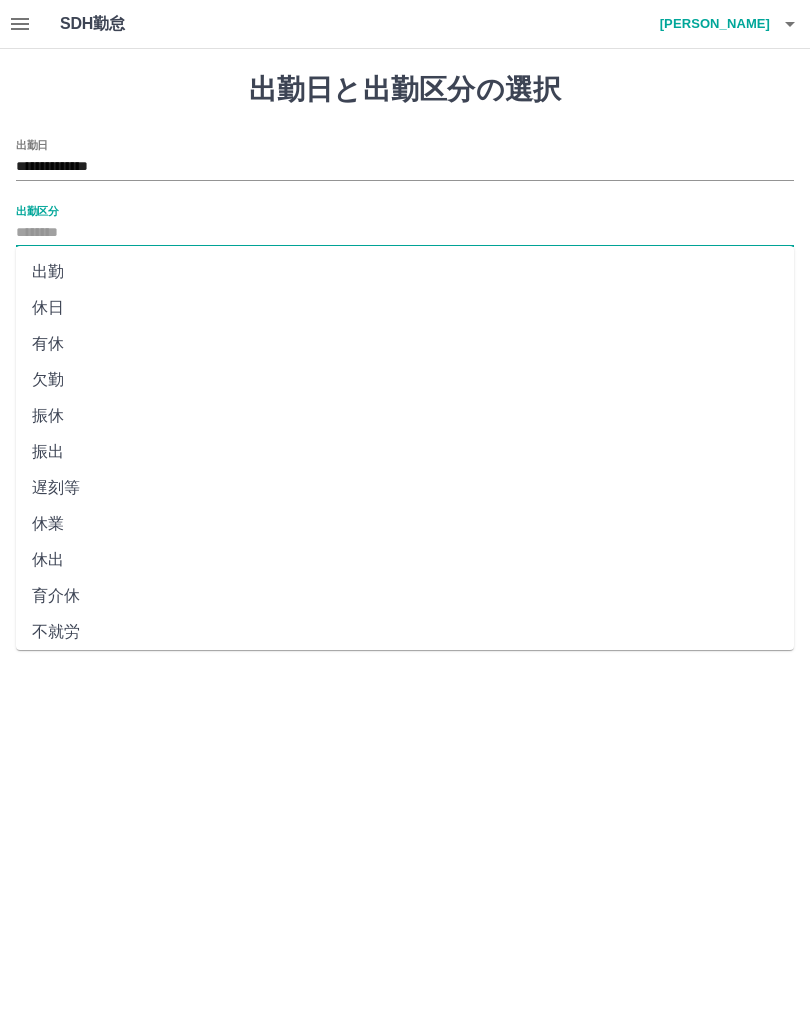 click on "有休" at bounding box center (405, 344) 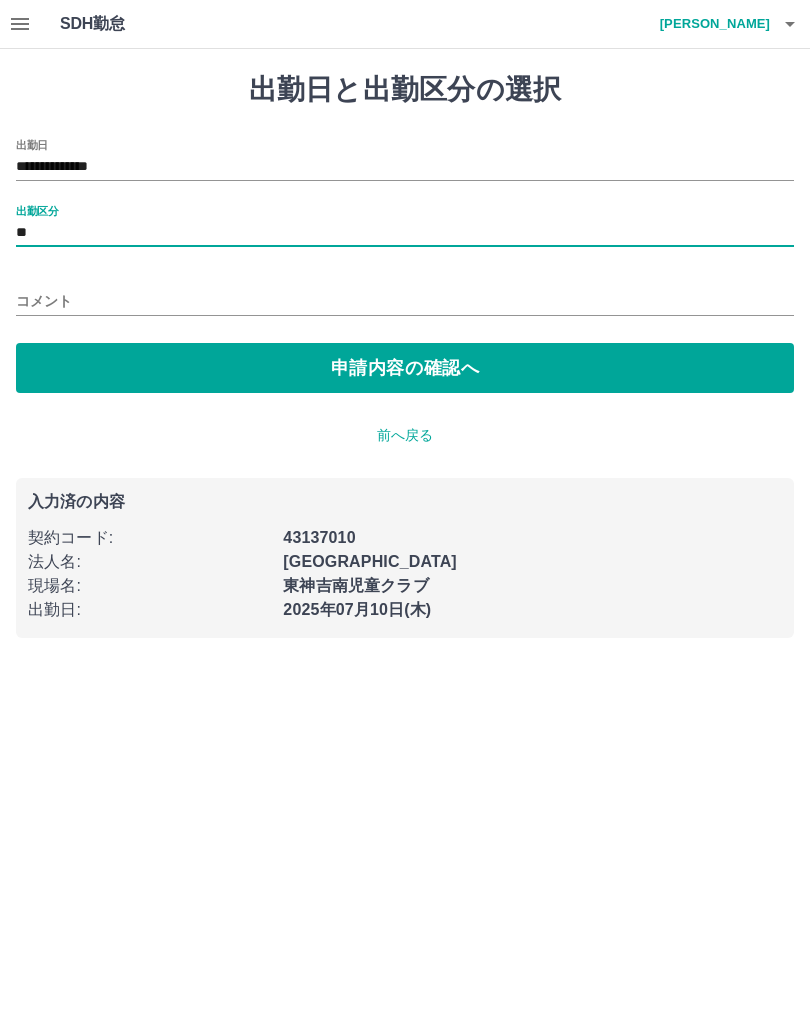 click on "コメント" at bounding box center [405, 301] 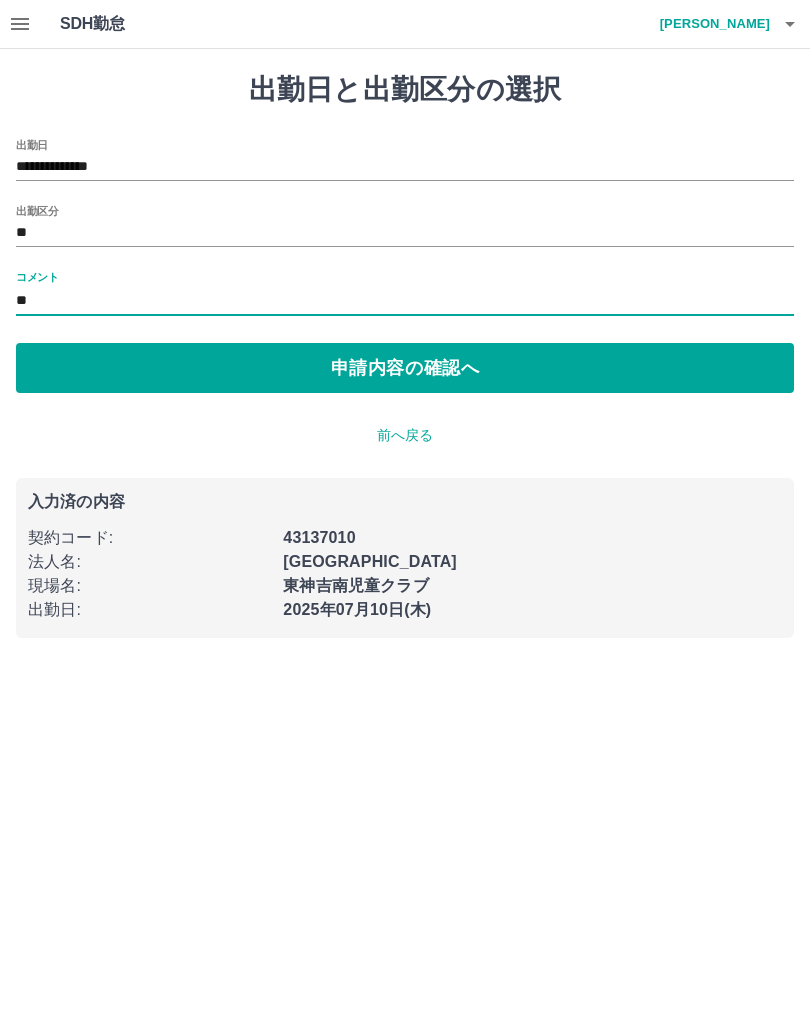 type on "*" 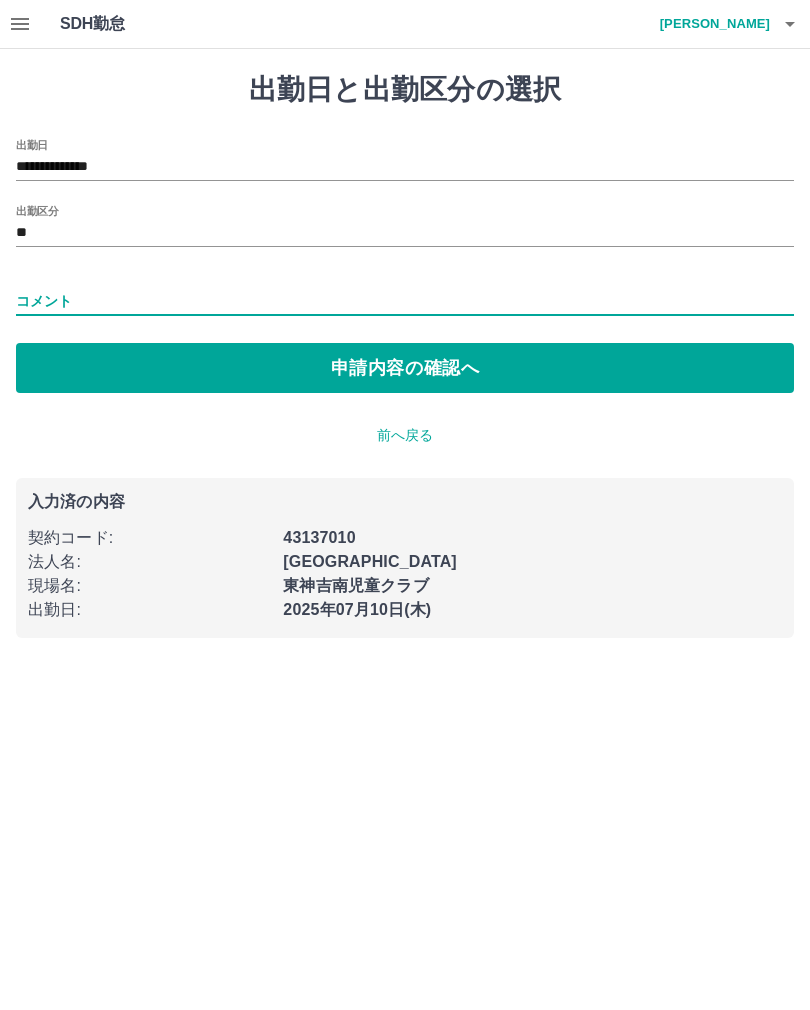 click on "コメント" at bounding box center (405, 301) 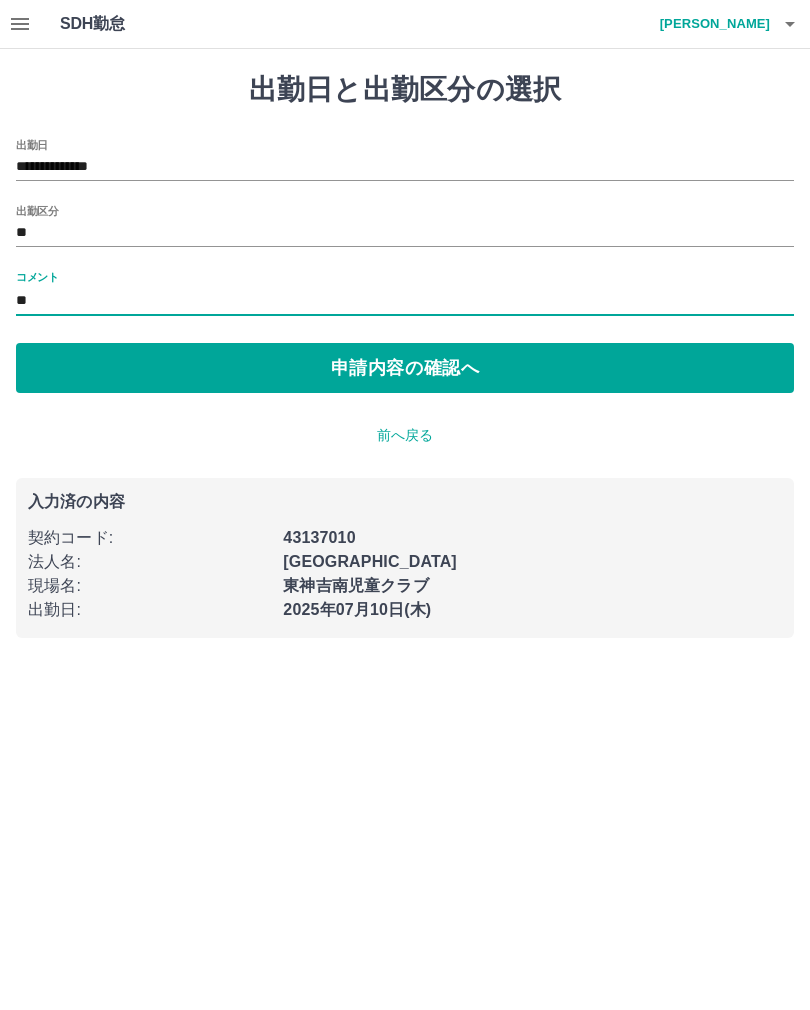 type on "*" 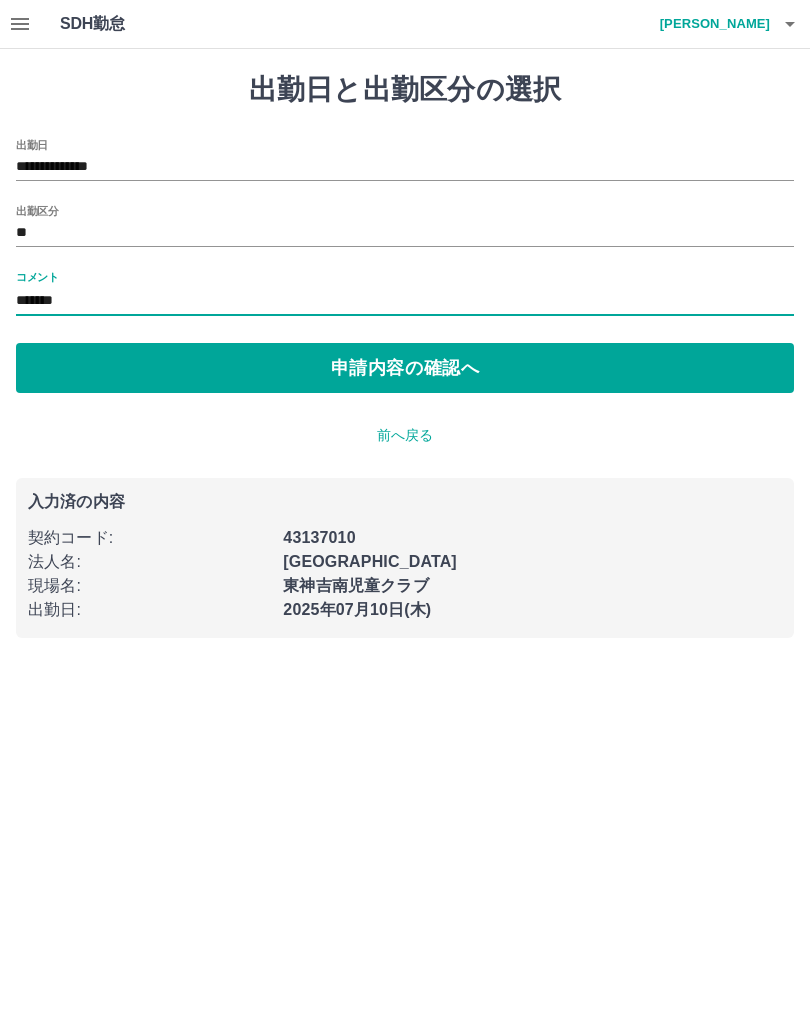 type on "*******" 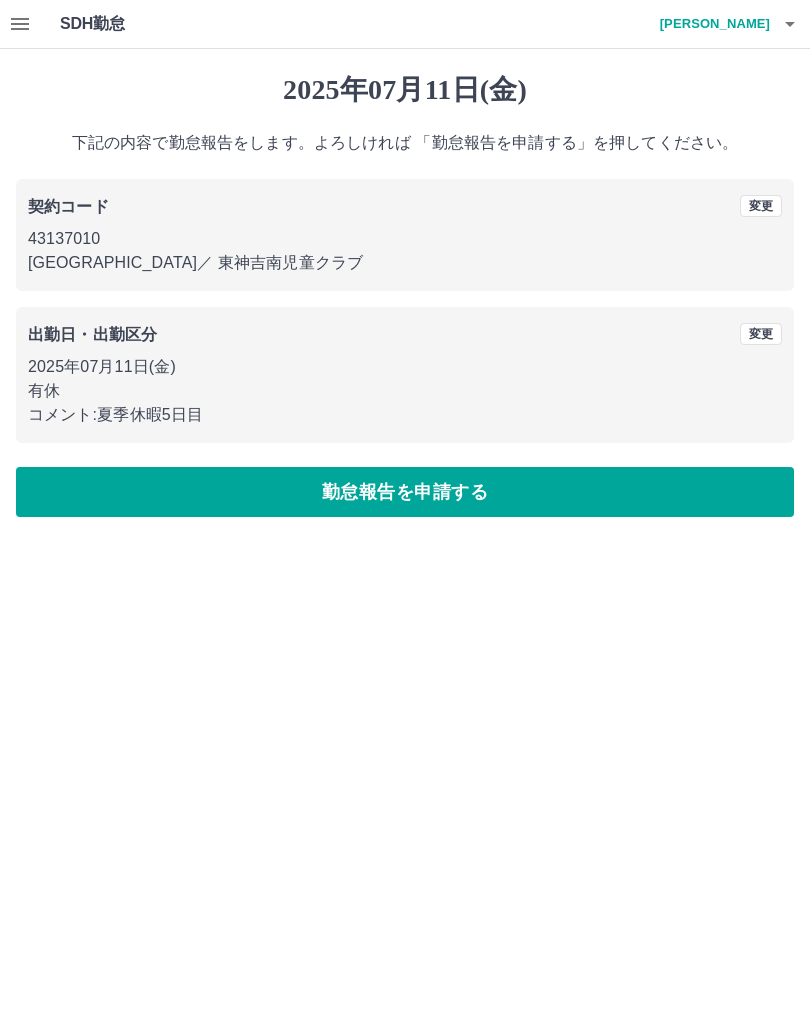 click on "勤怠報告を申請する" at bounding box center [405, 492] 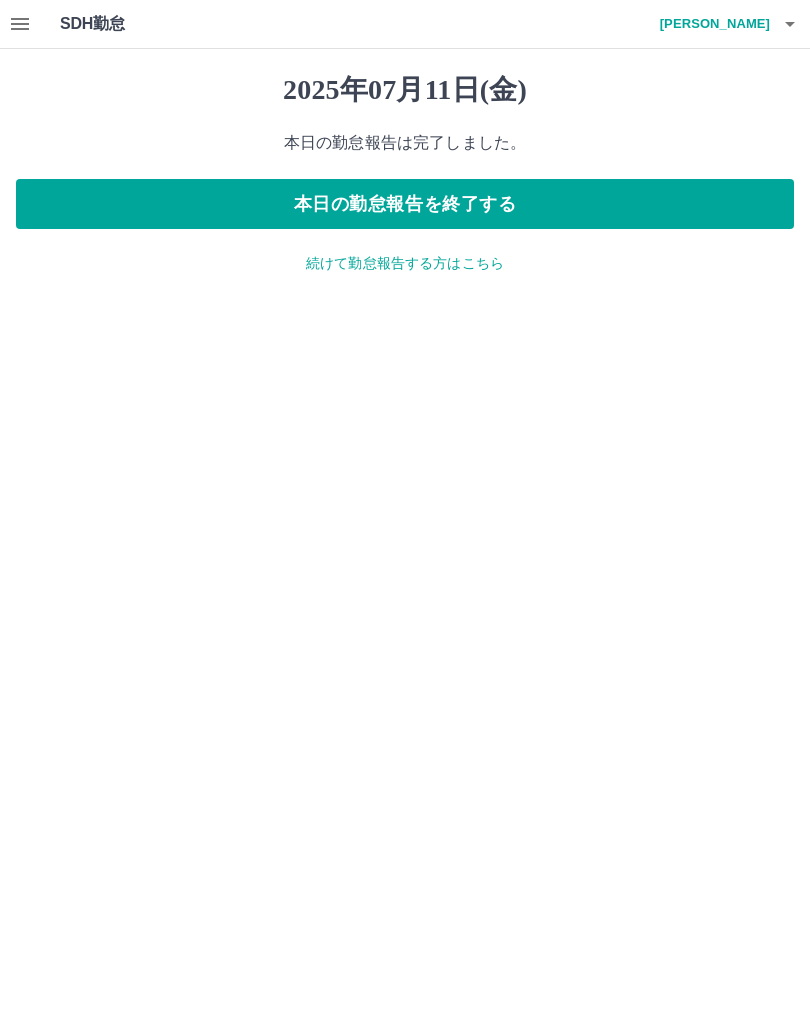 click on "本日の勤怠報告を終了する" at bounding box center [405, 204] 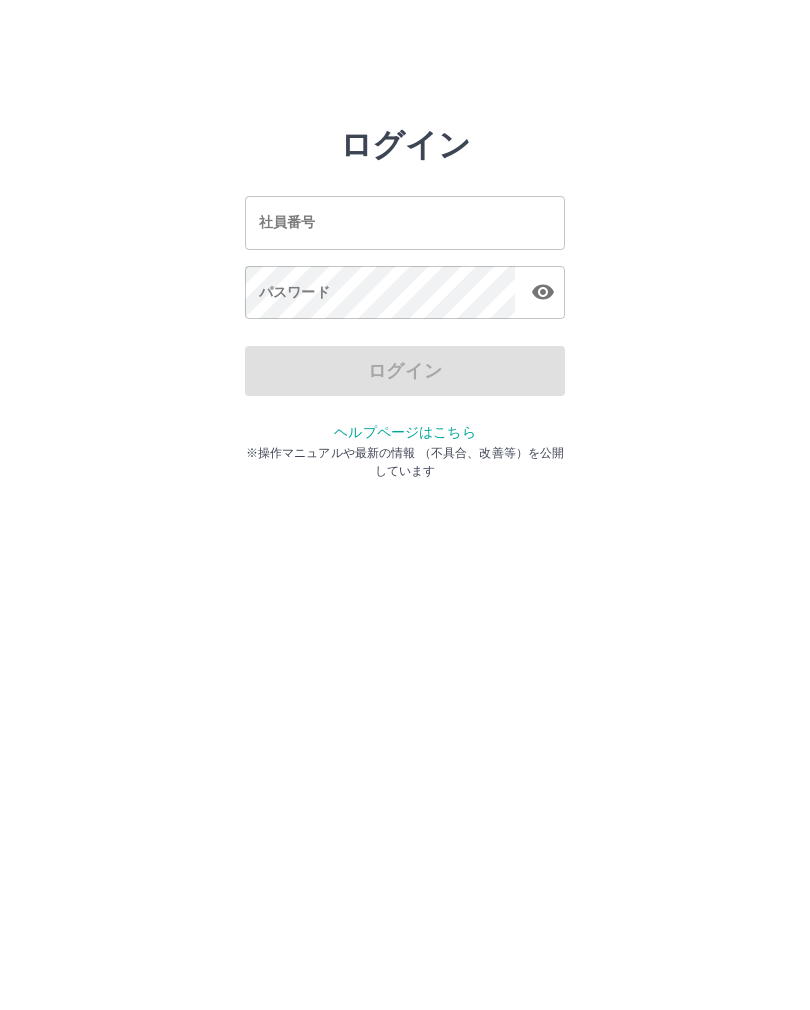 scroll, scrollTop: 0, scrollLeft: 0, axis: both 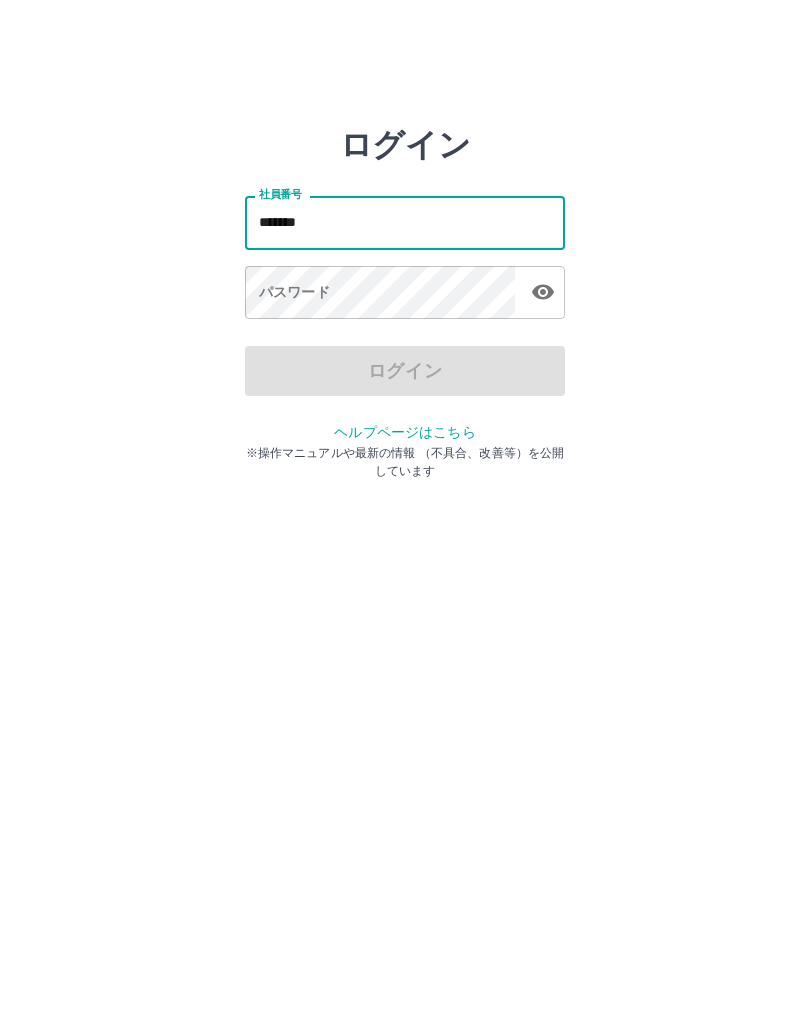type on "*******" 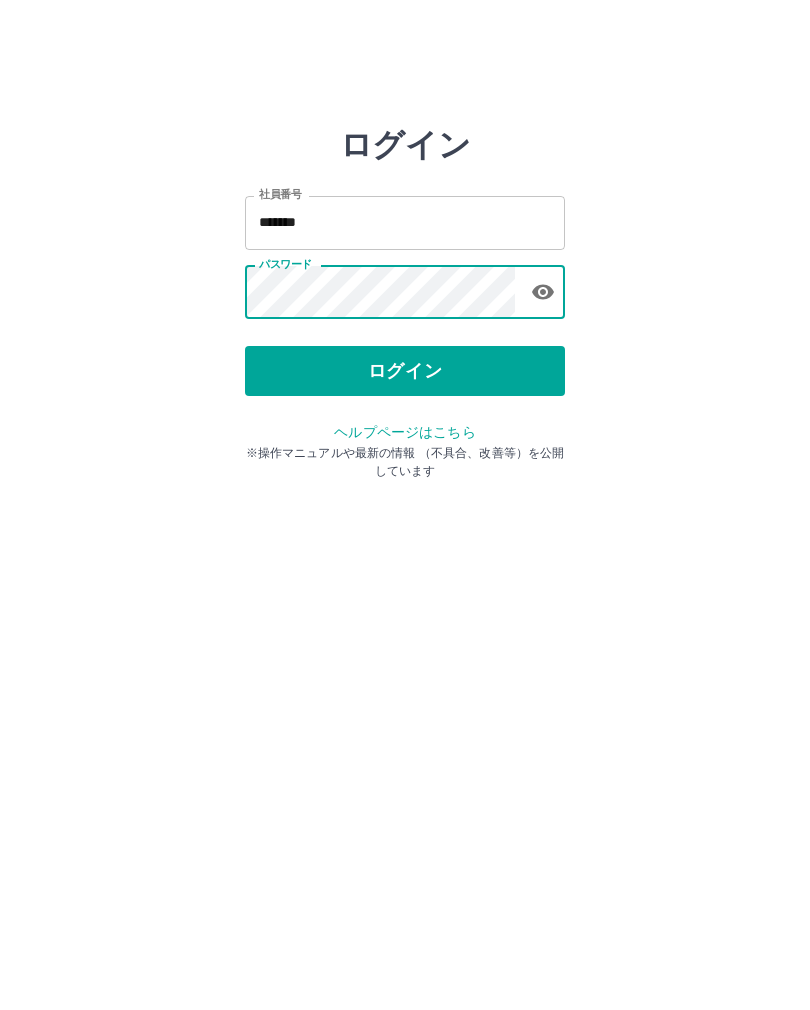 click on "ログイン" at bounding box center [405, 371] 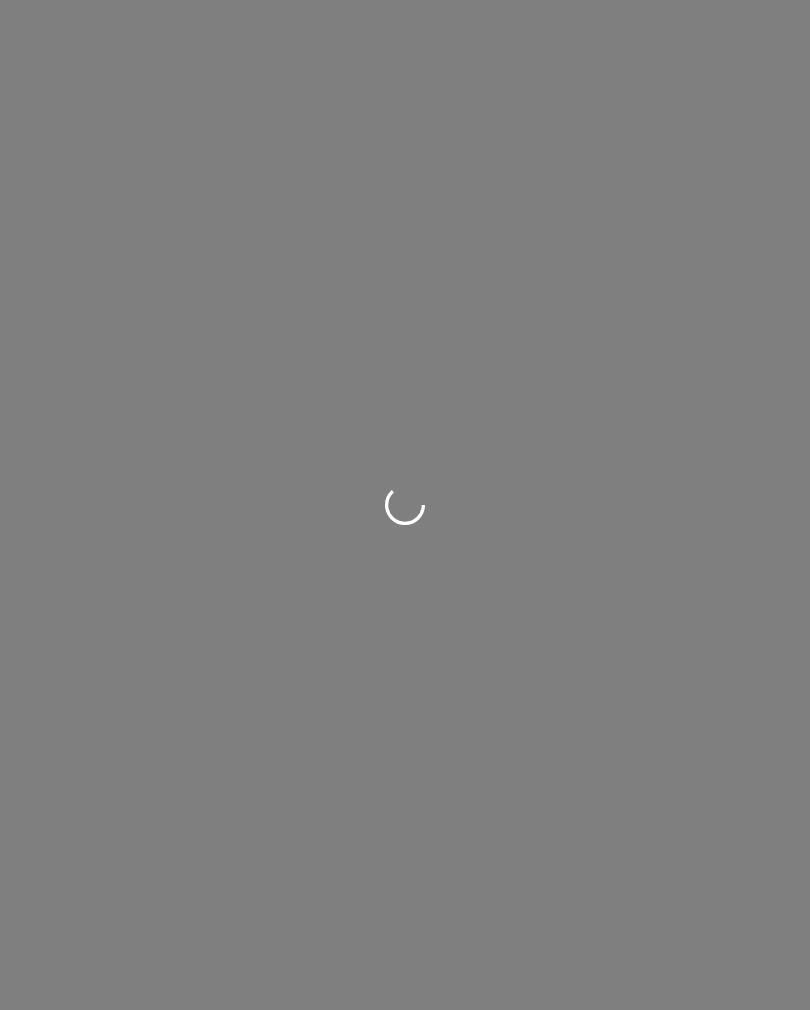 scroll, scrollTop: 0, scrollLeft: 0, axis: both 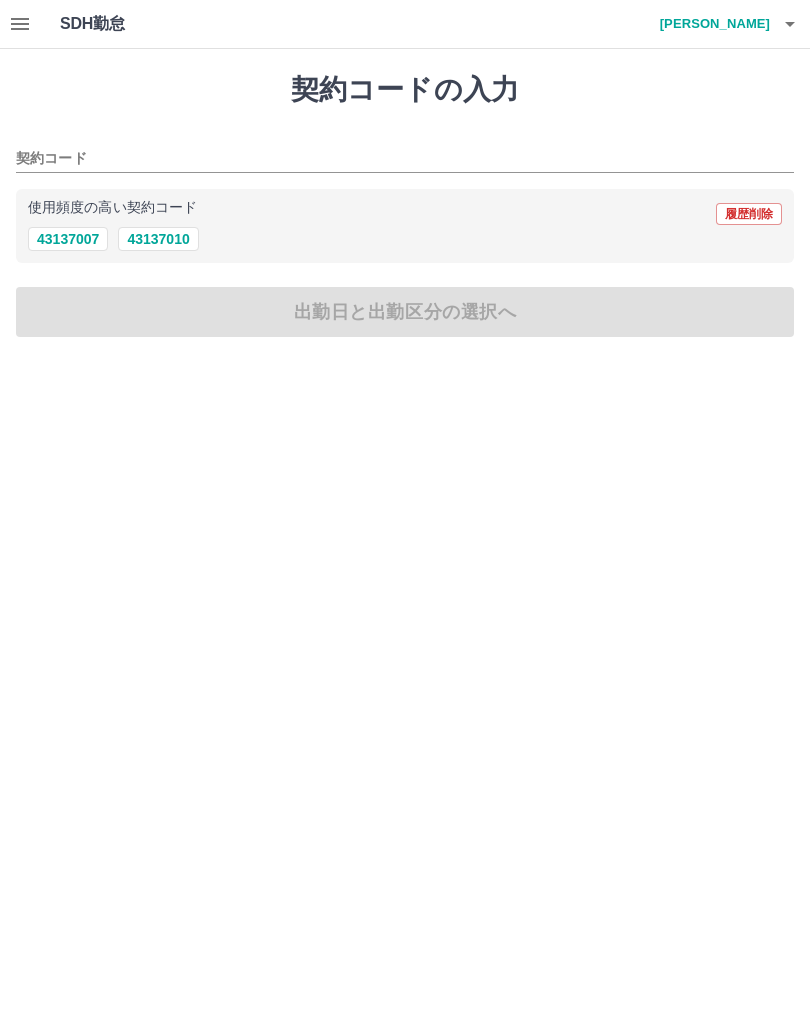 click on "43137010" at bounding box center (158, 239) 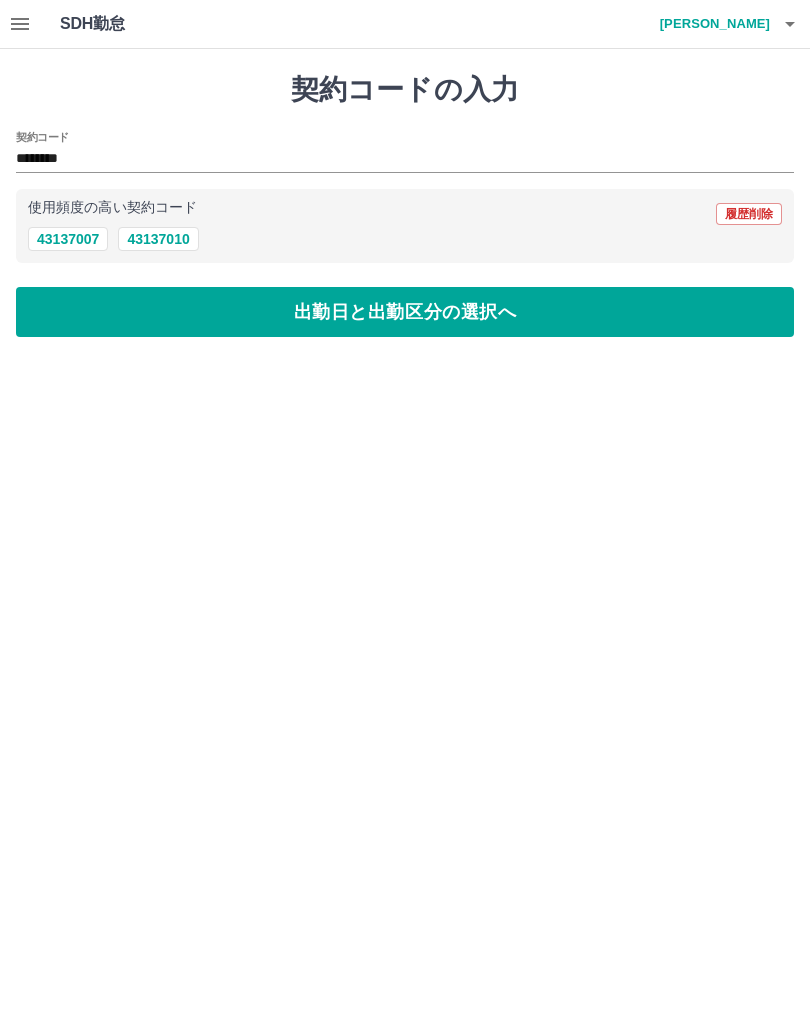click on "出勤日と出勤区分の選択へ" at bounding box center (405, 312) 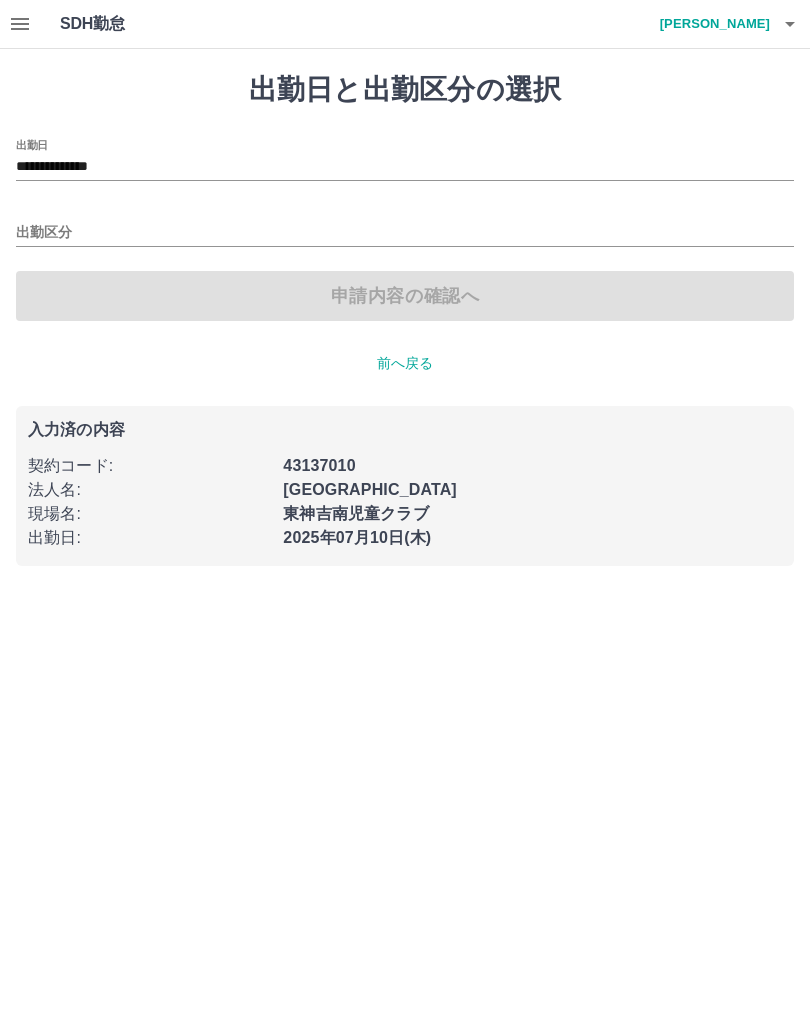 click on "出勤区分" at bounding box center (405, 233) 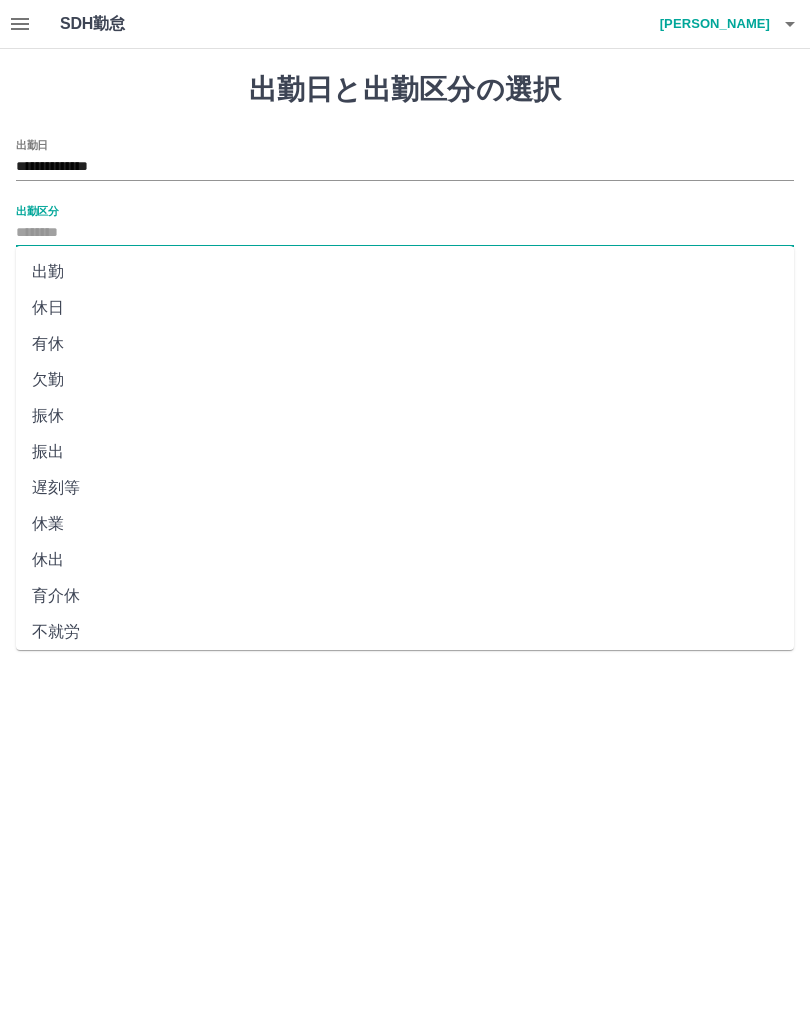 click on "出勤" at bounding box center [405, 272] 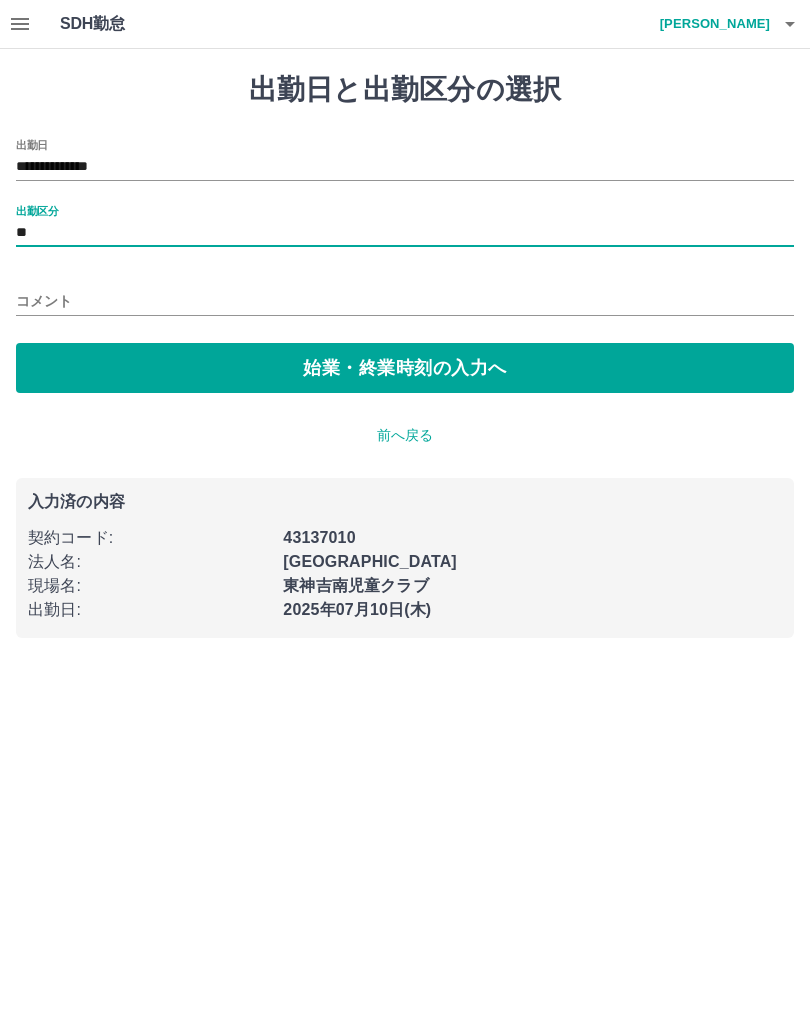 click on "始業・終業時刻の入力へ" at bounding box center (405, 368) 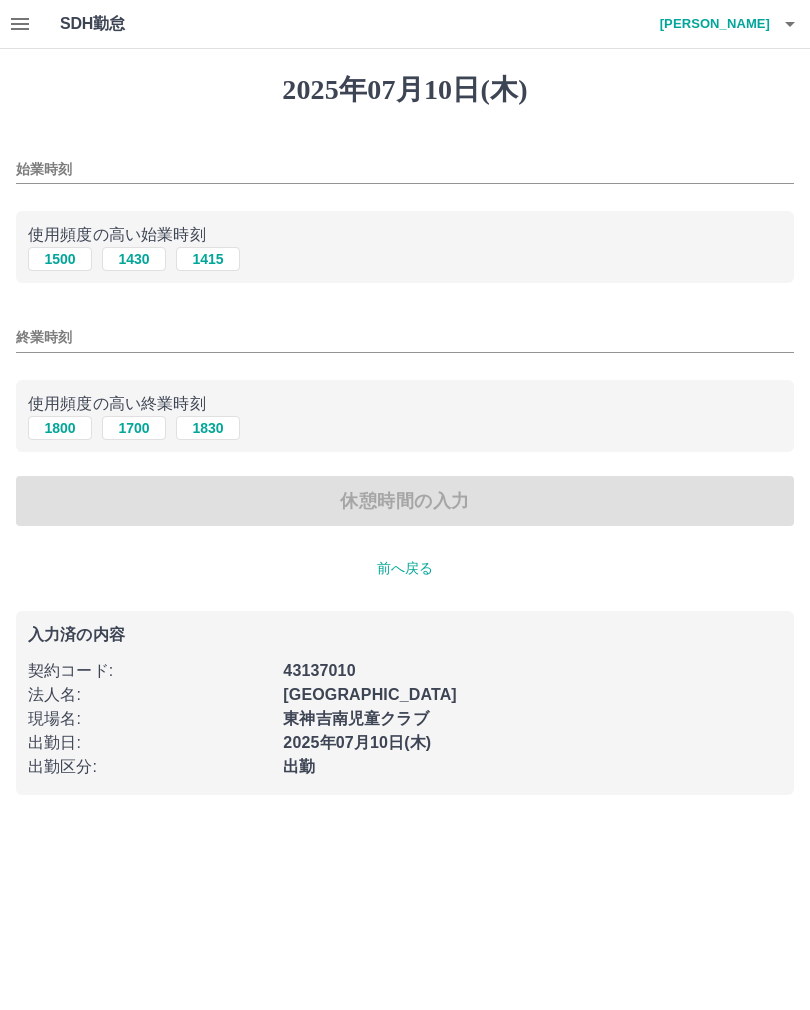 click on "1500" at bounding box center (60, 259) 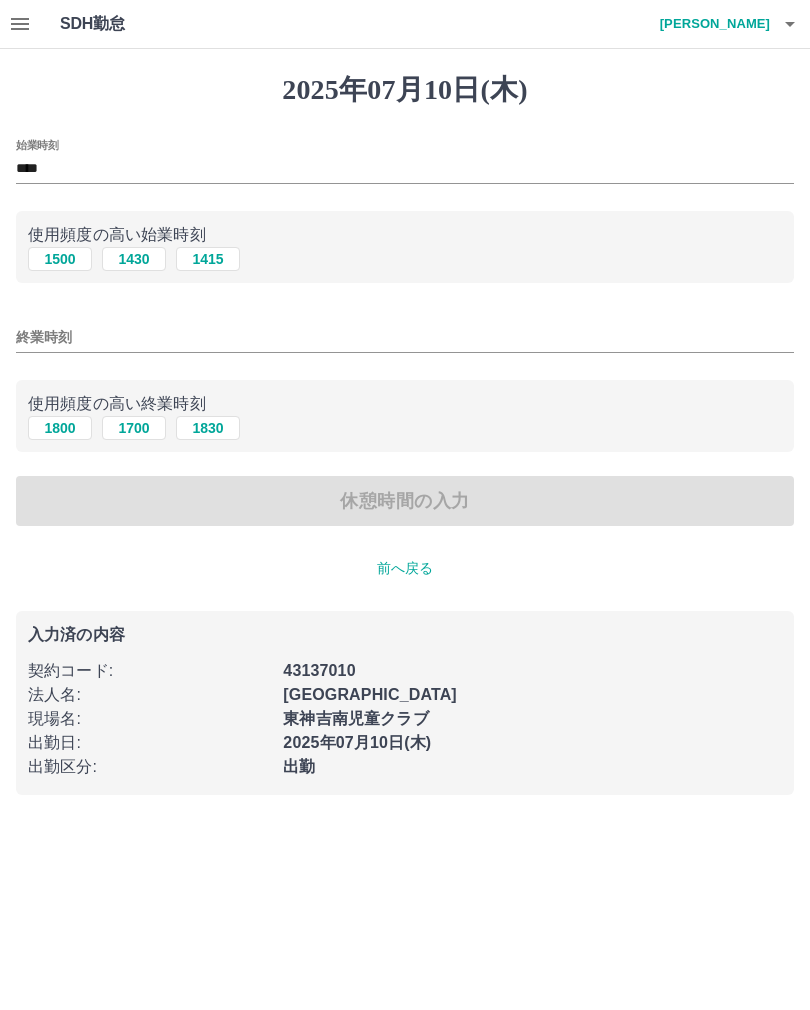 click on "1800" at bounding box center [60, 428] 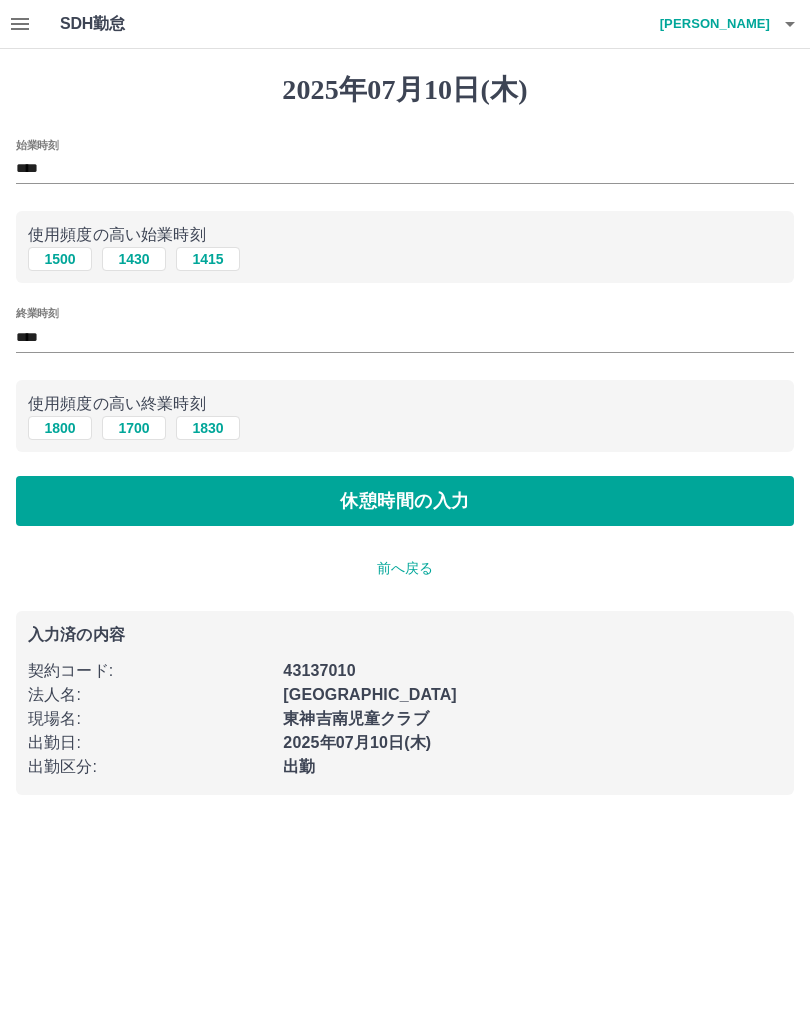 click on "休憩時間の入力" at bounding box center (405, 501) 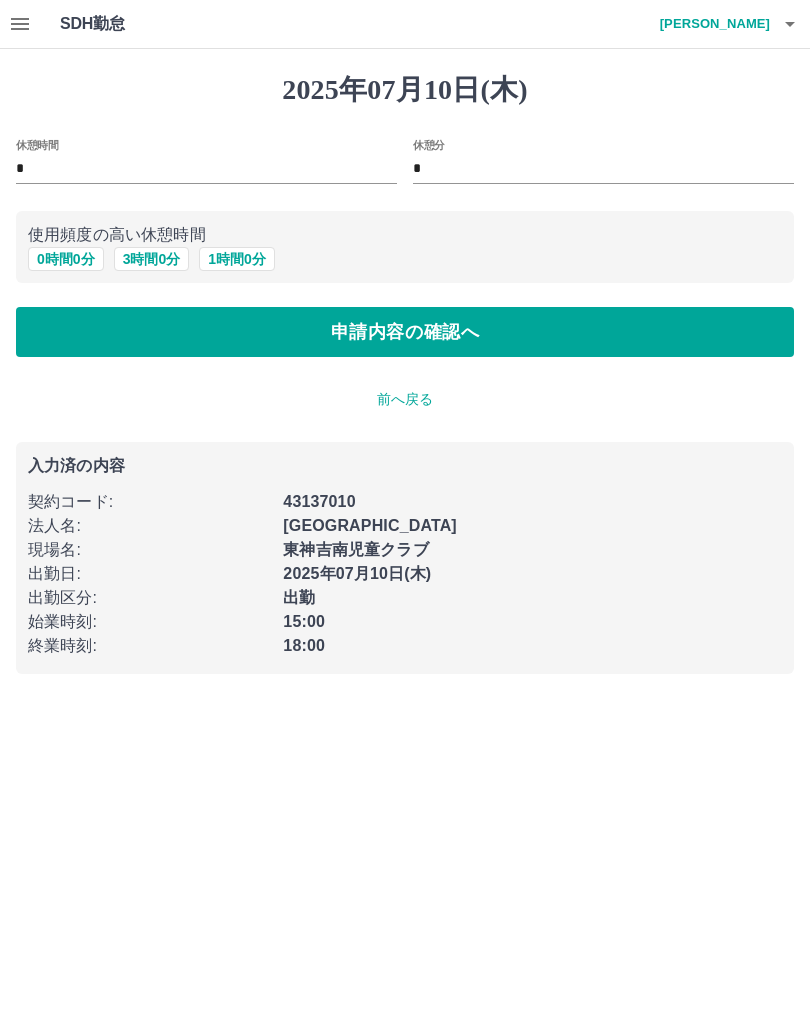 click on "0 時間 0 分" at bounding box center (66, 259) 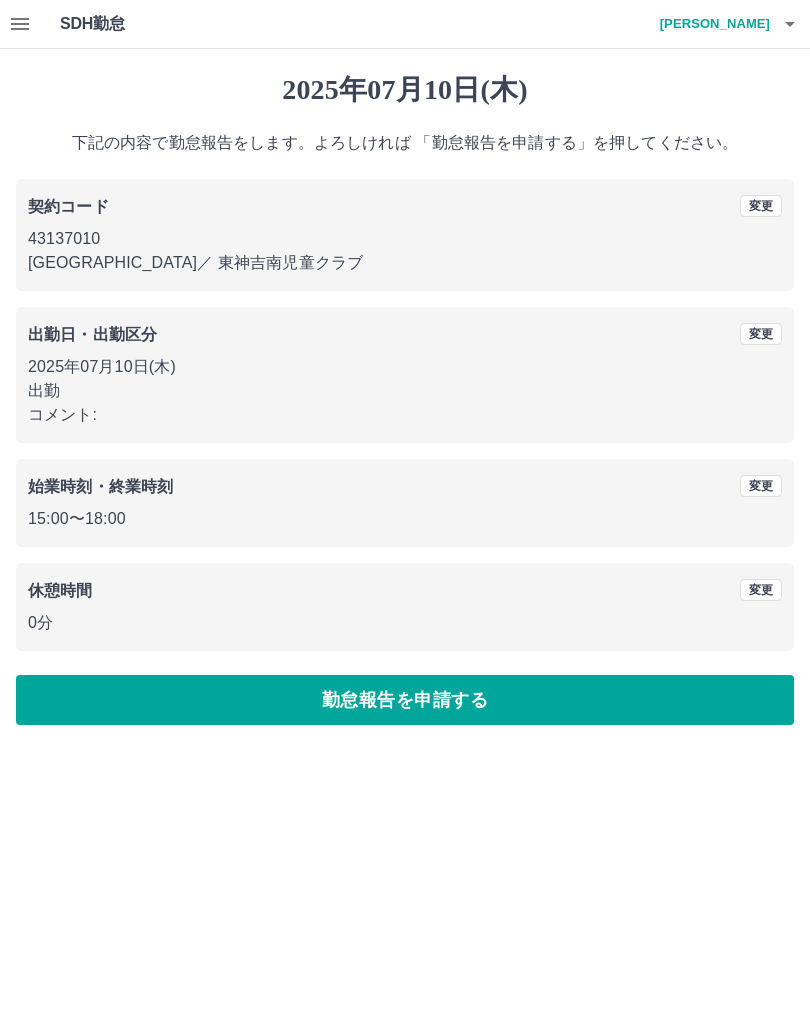 click on "勤怠報告を申請する" at bounding box center [405, 700] 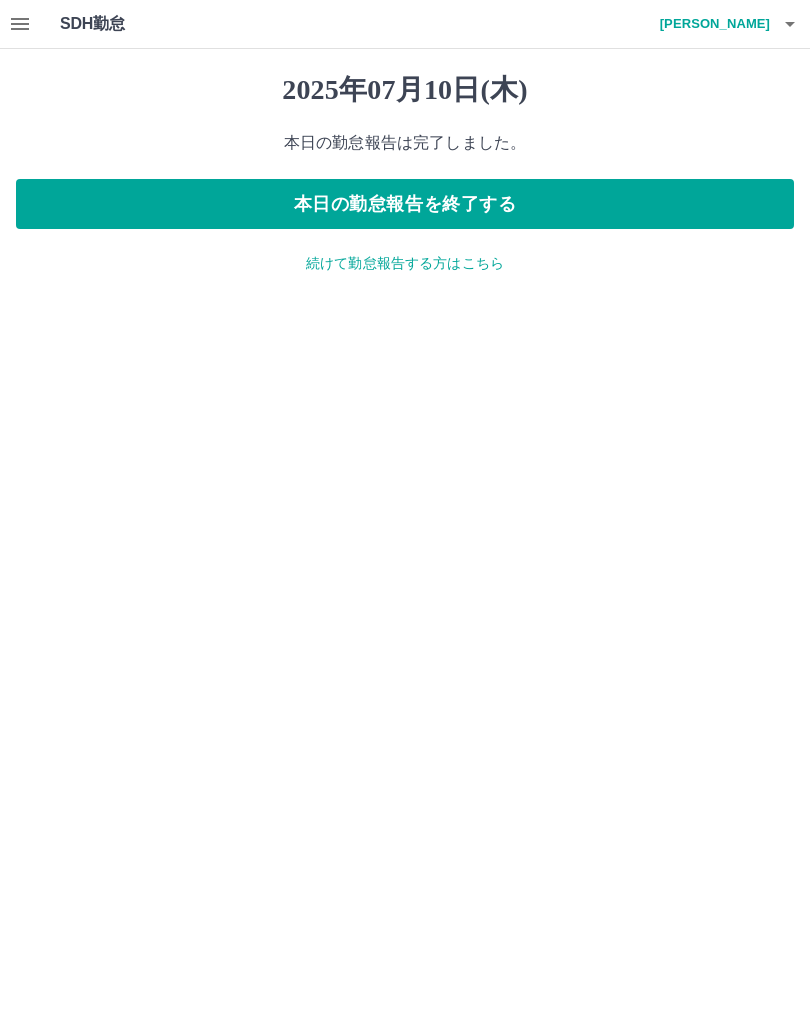 click on "本日の勤怠報告を終了する" at bounding box center (405, 204) 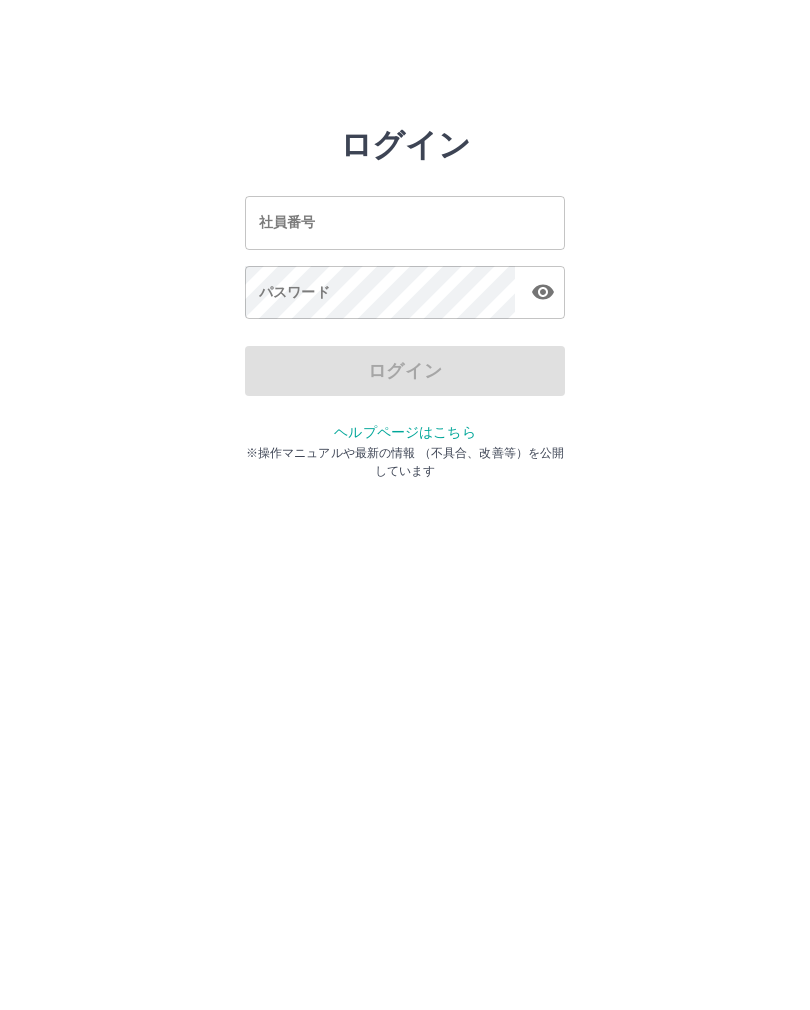 scroll, scrollTop: 0, scrollLeft: 0, axis: both 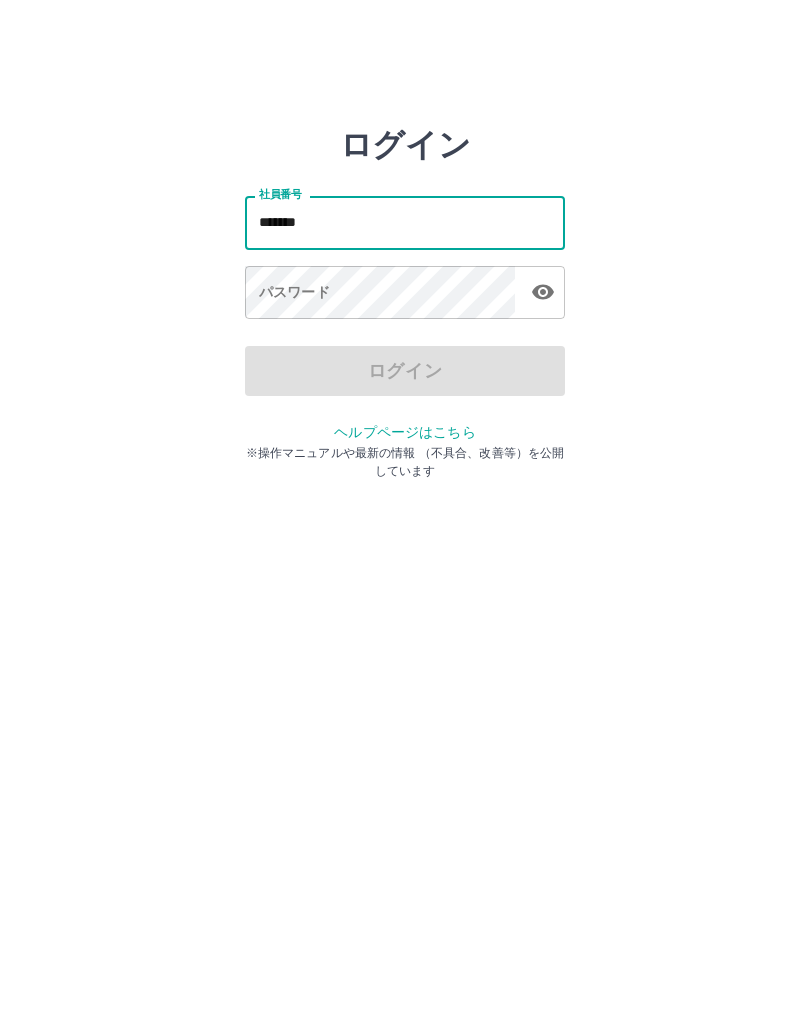 type on "*******" 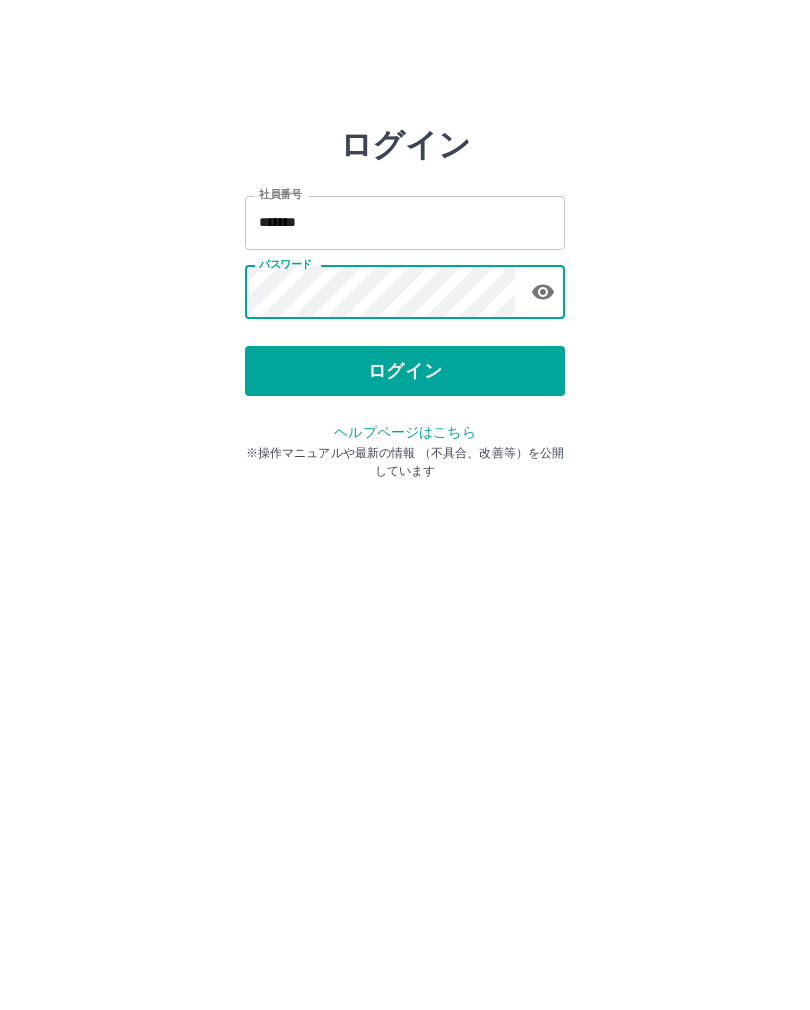 click on "ログイン" at bounding box center (405, 371) 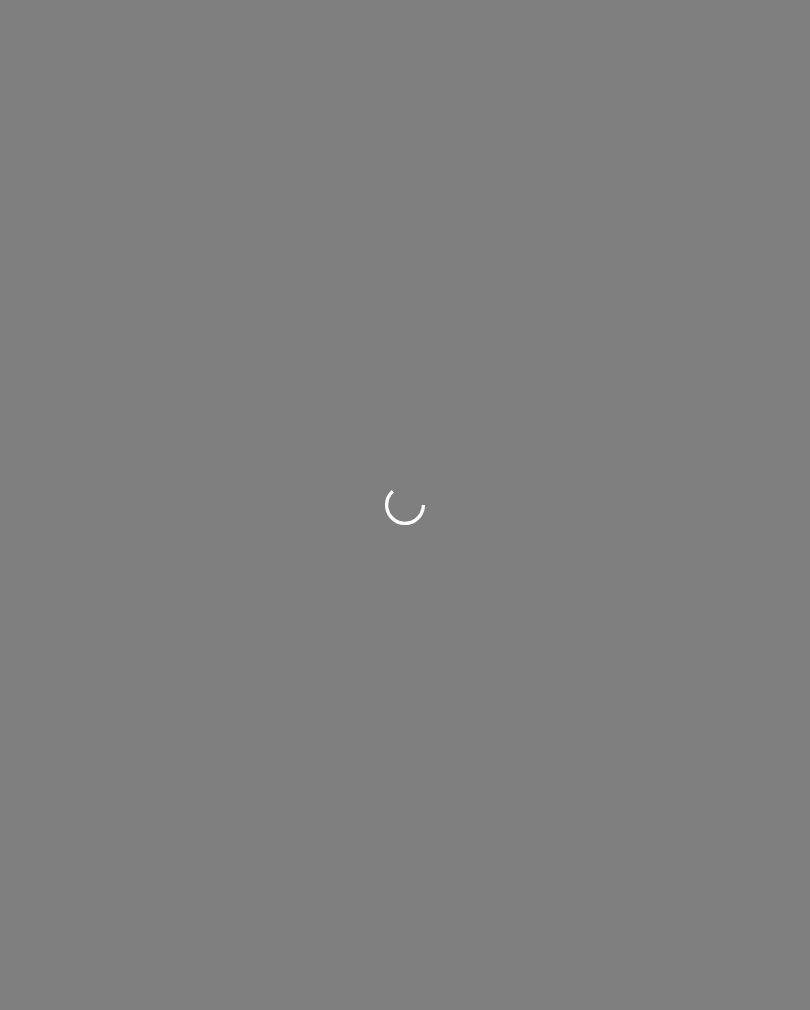 scroll, scrollTop: 0, scrollLeft: 0, axis: both 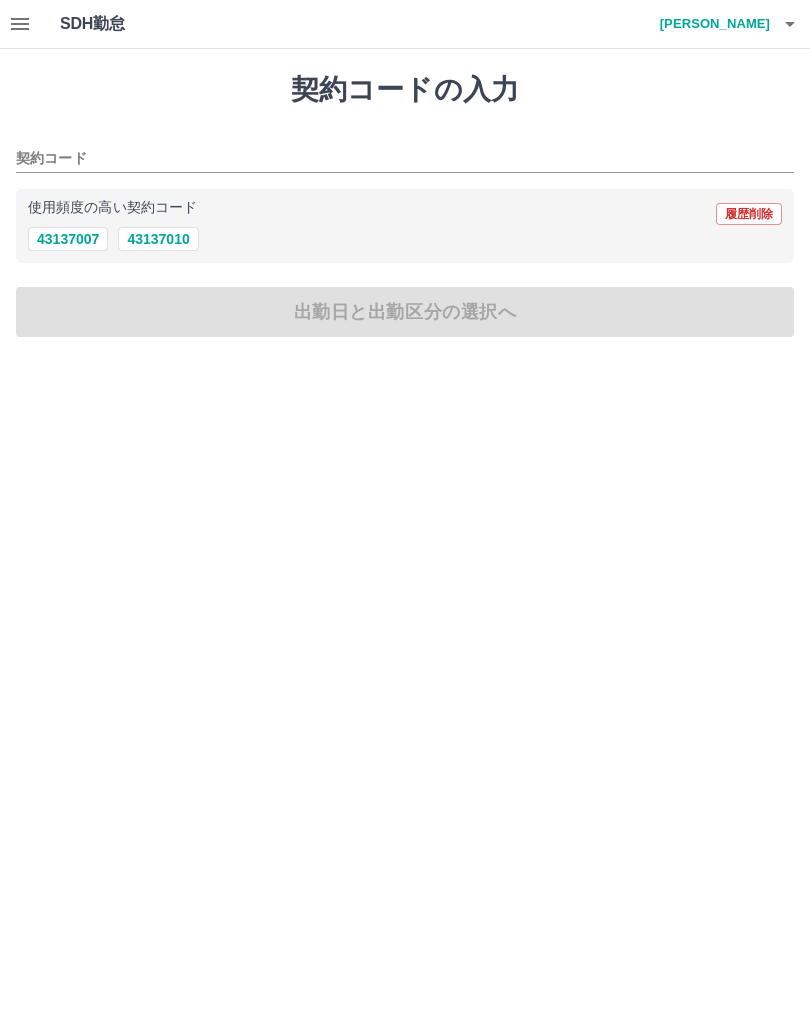 click on "43137010" at bounding box center [158, 239] 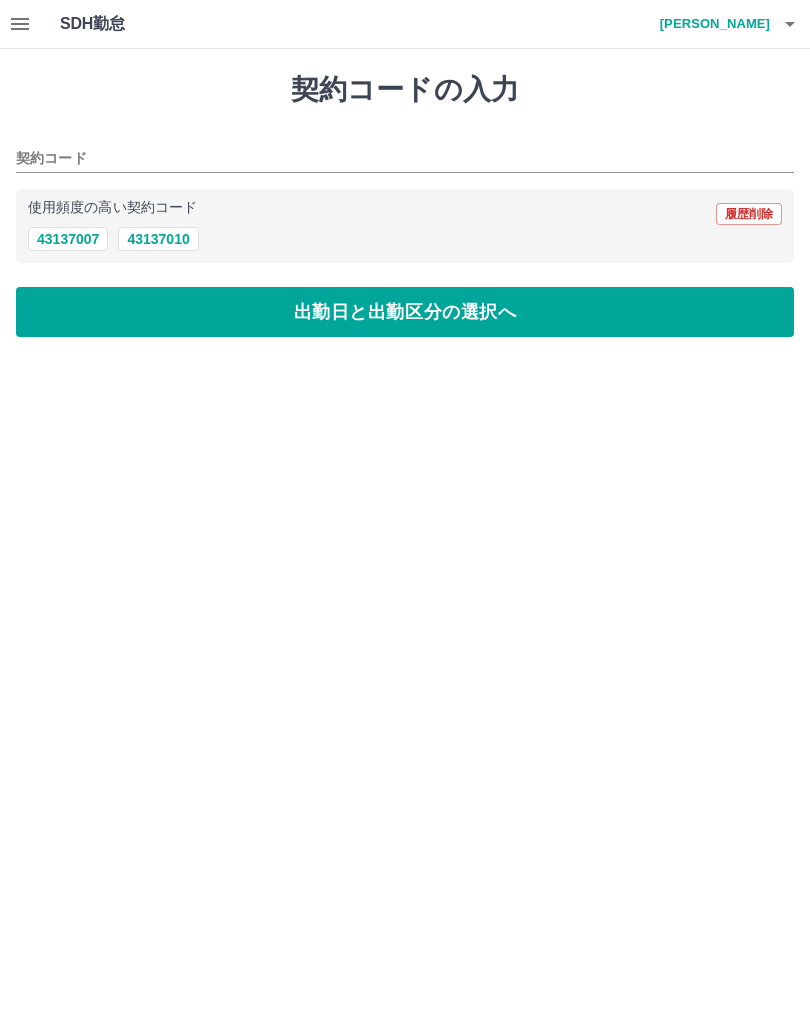 type on "********" 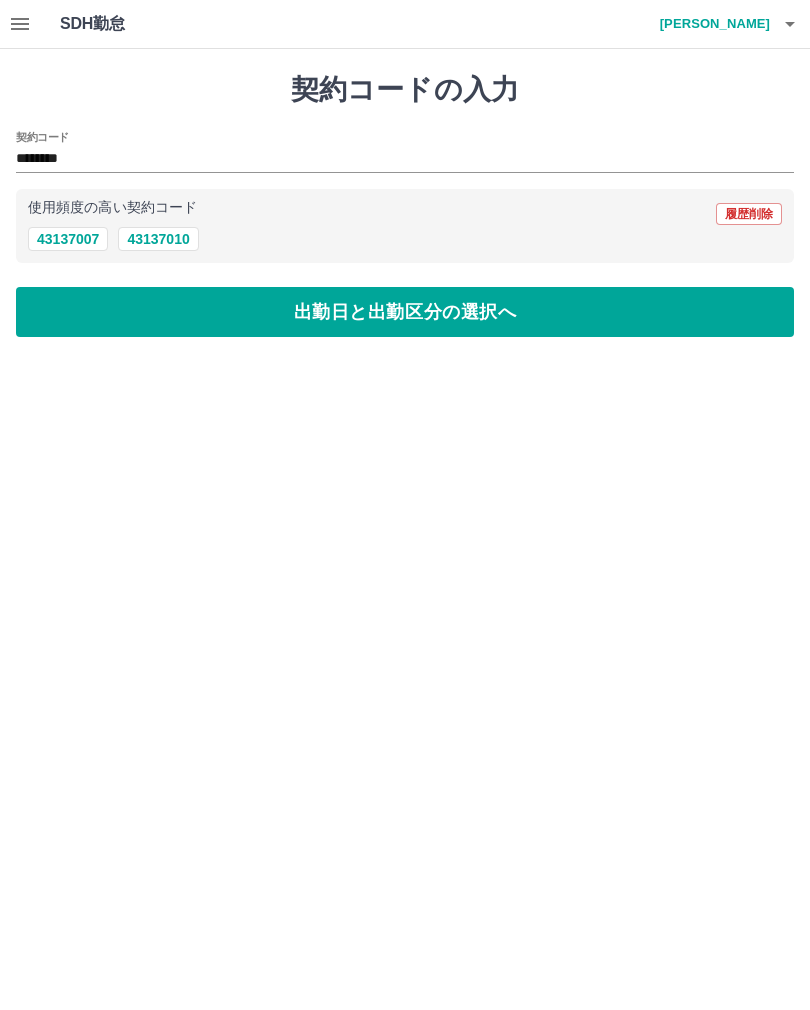 click on "出勤日と出勤区分の選択へ" at bounding box center [405, 312] 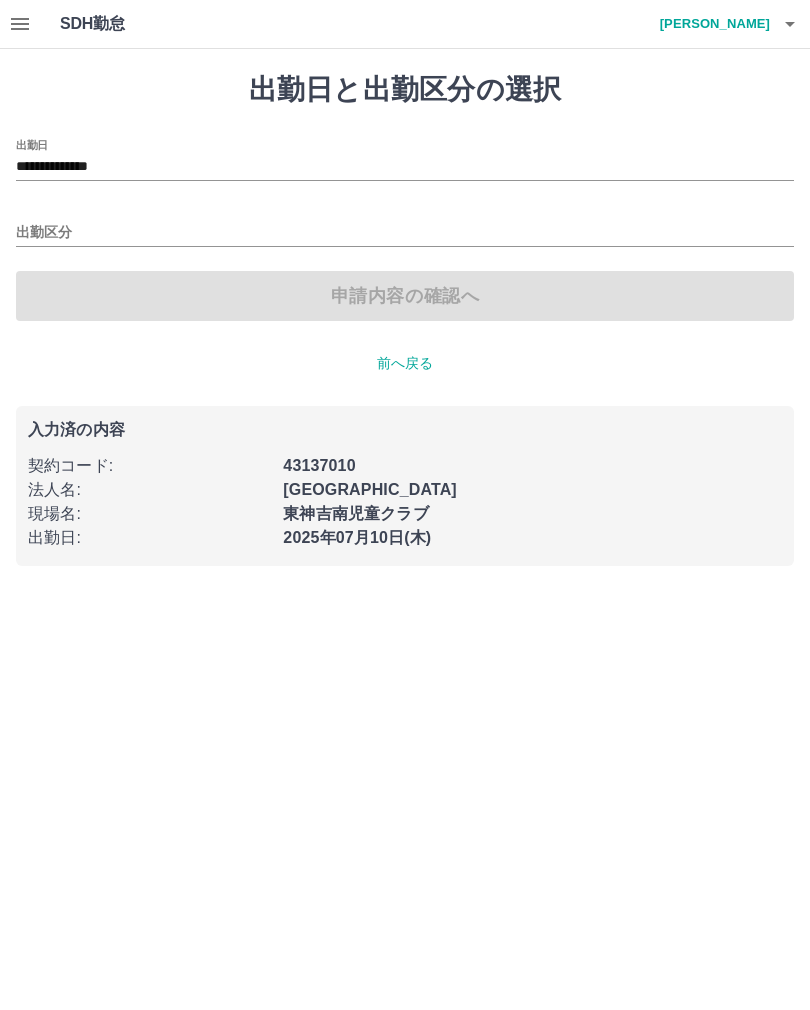 click on "**********" at bounding box center [405, 167] 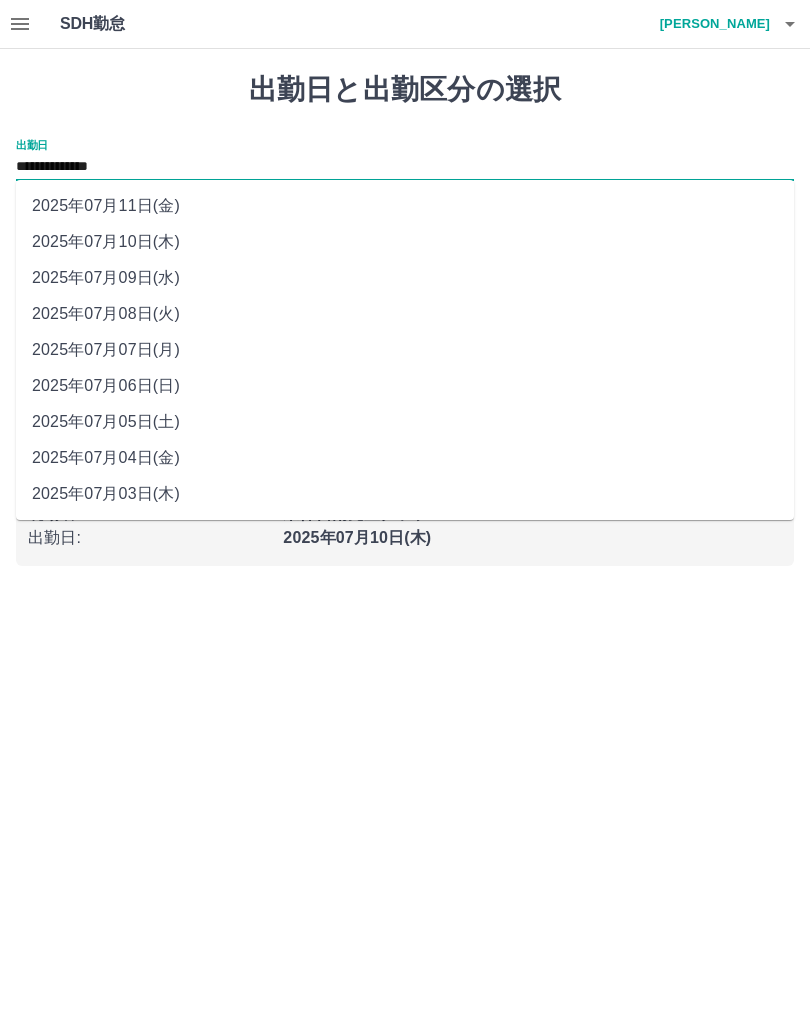 click on "2025年07月09日(水)" at bounding box center [405, 278] 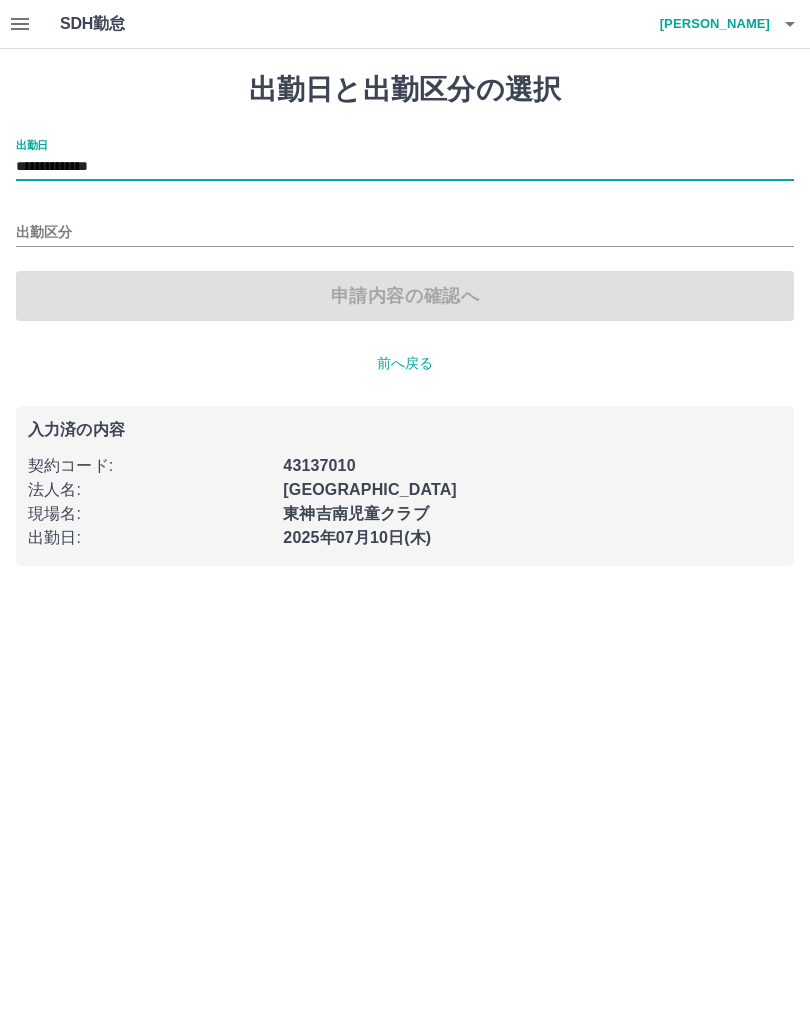 click on "出勤区分" at bounding box center (405, 233) 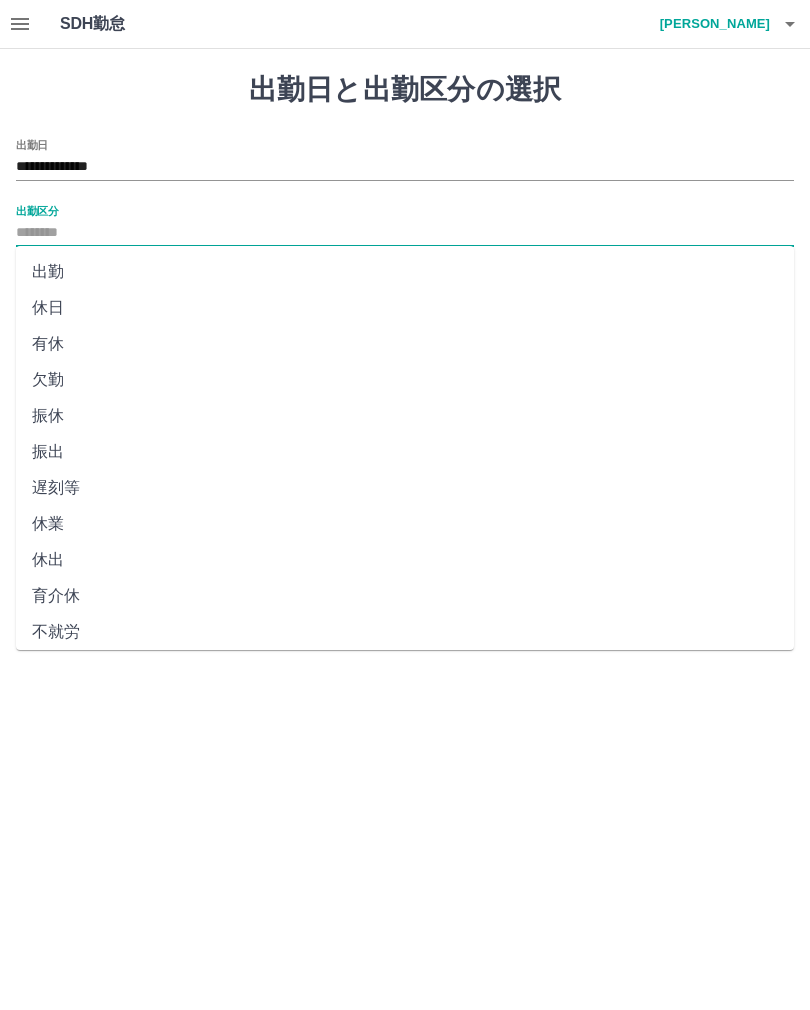 click on "出勤" at bounding box center [405, 272] 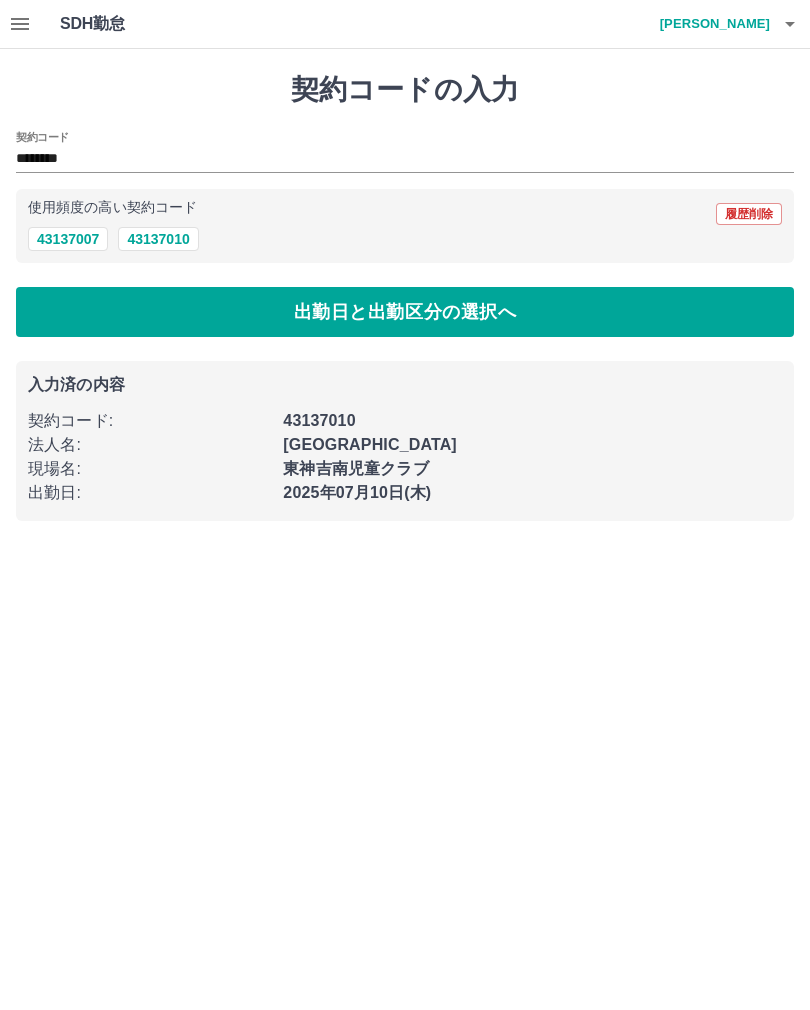 click at bounding box center (790, 24) 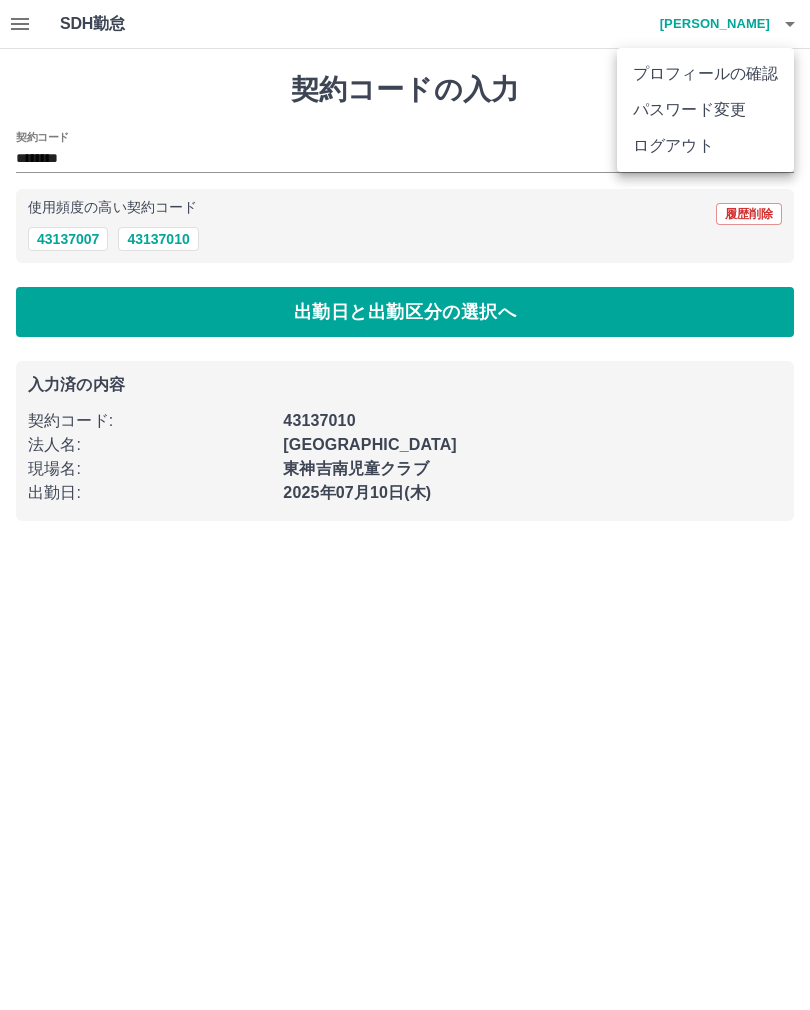 click on "ログアウト" at bounding box center (705, 146) 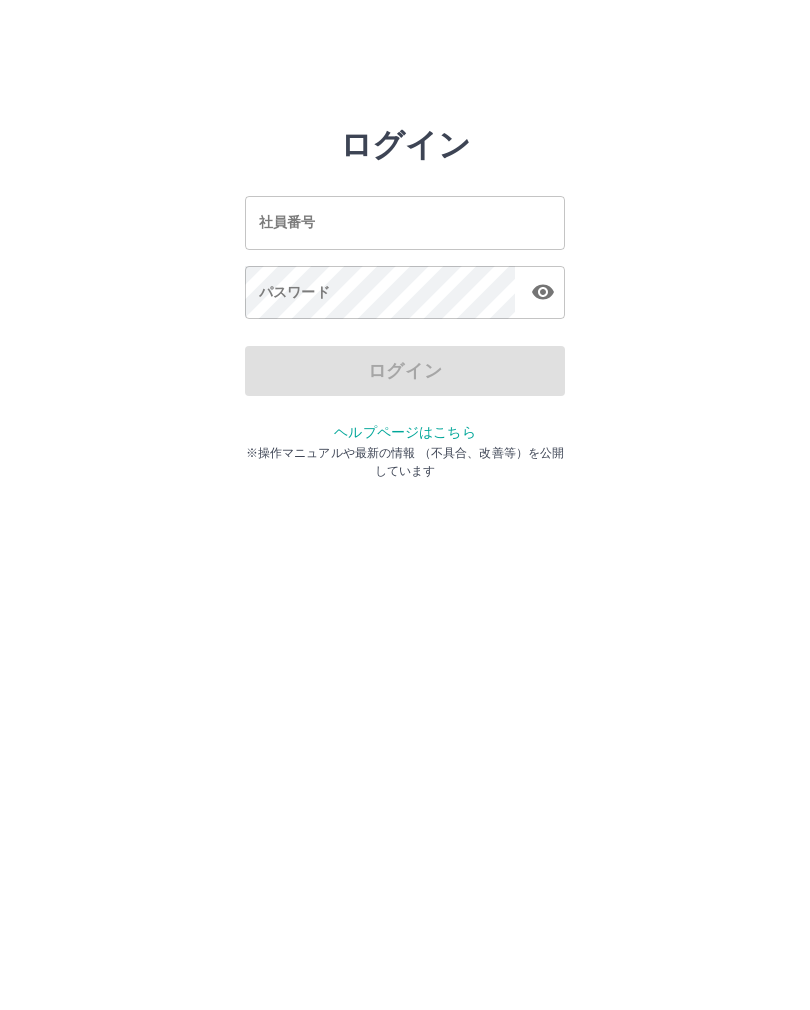 scroll, scrollTop: 0, scrollLeft: 0, axis: both 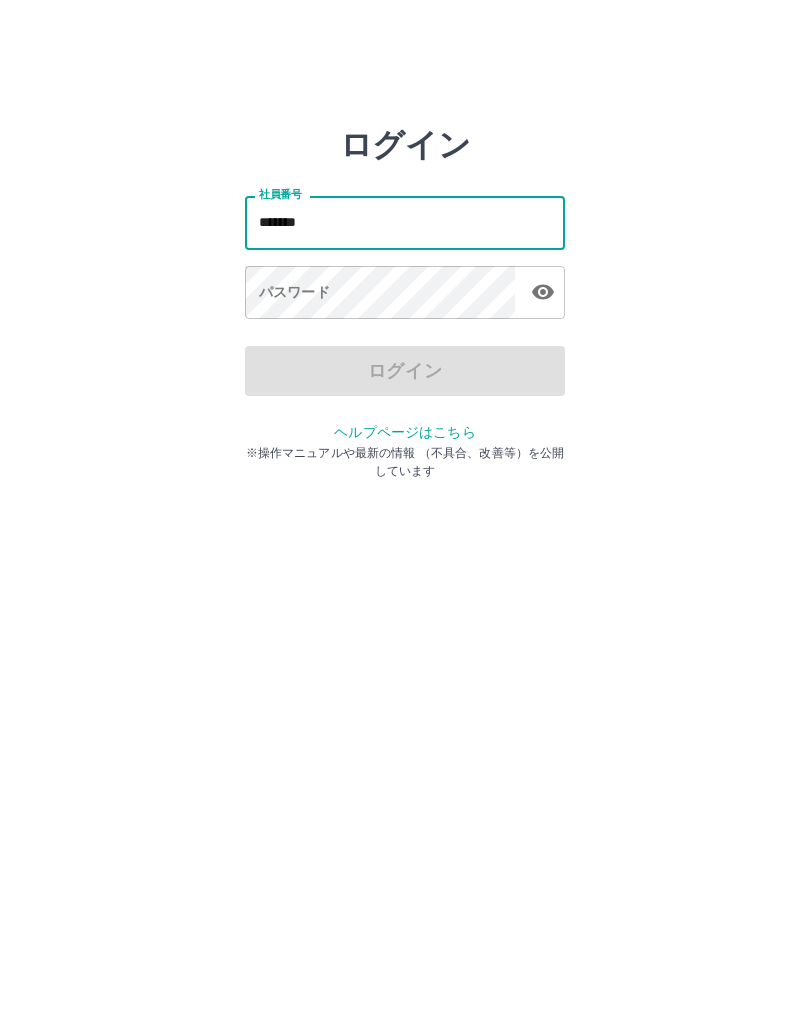 type on "*******" 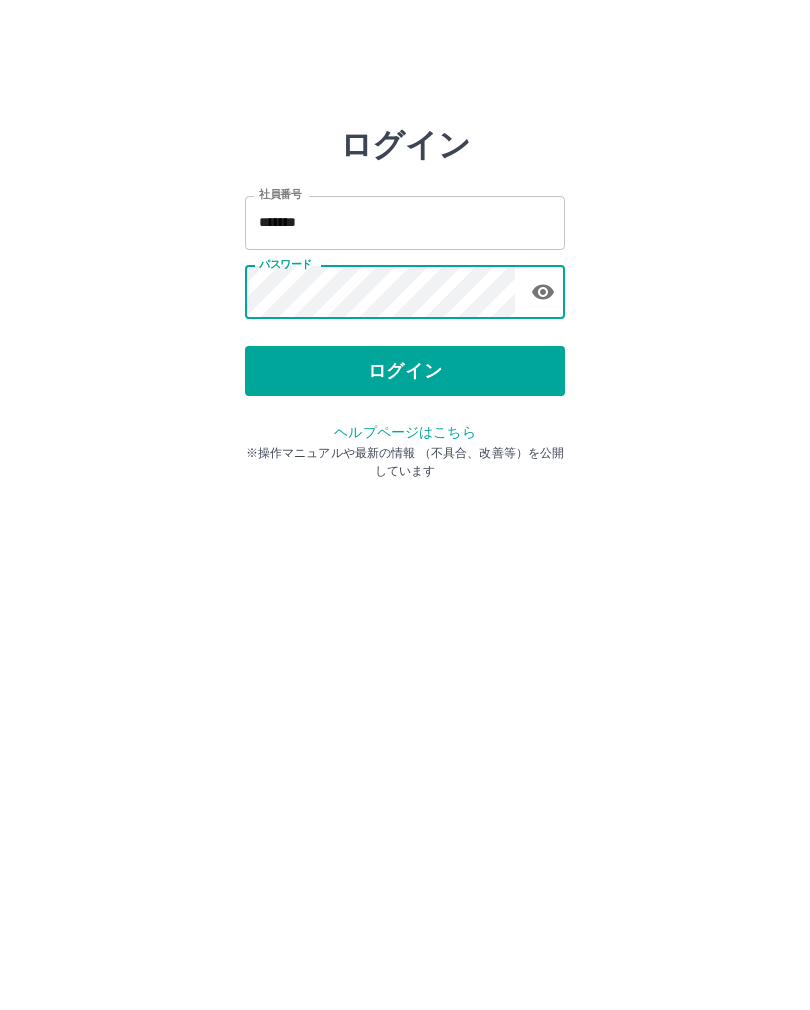 click on "ログイン" at bounding box center (405, 371) 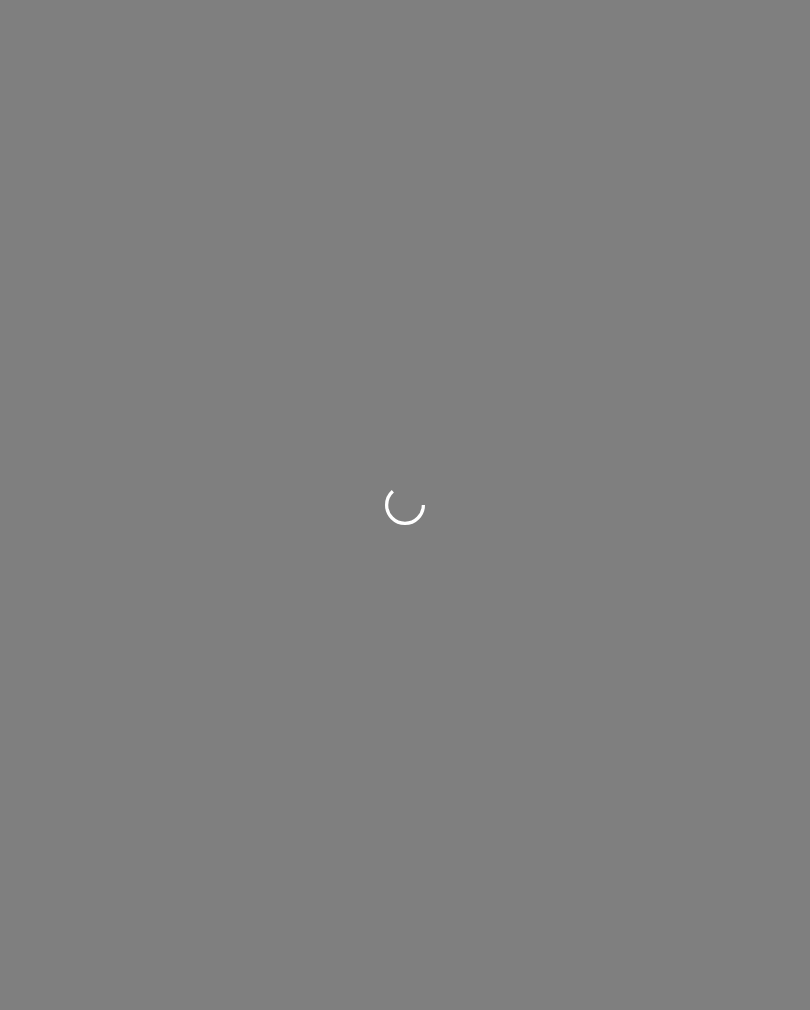 scroll, scrollTop: 0, scrollLeft: 0, axis: both 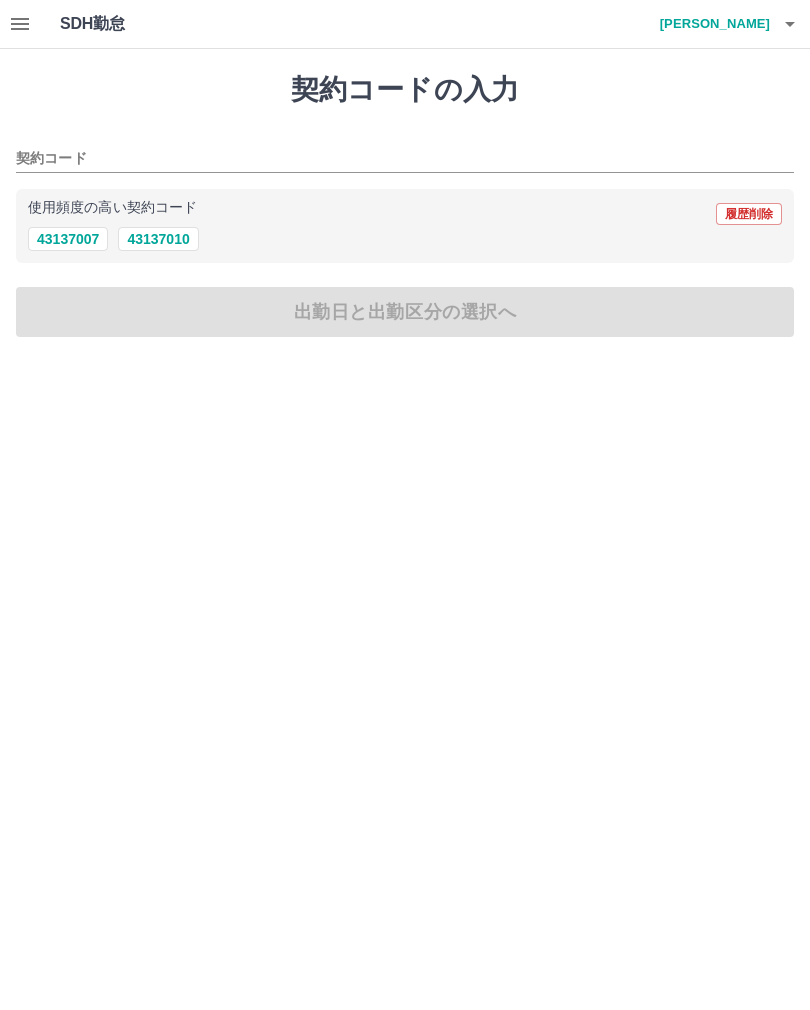click on "43137010" at bounding box center [158, 239] 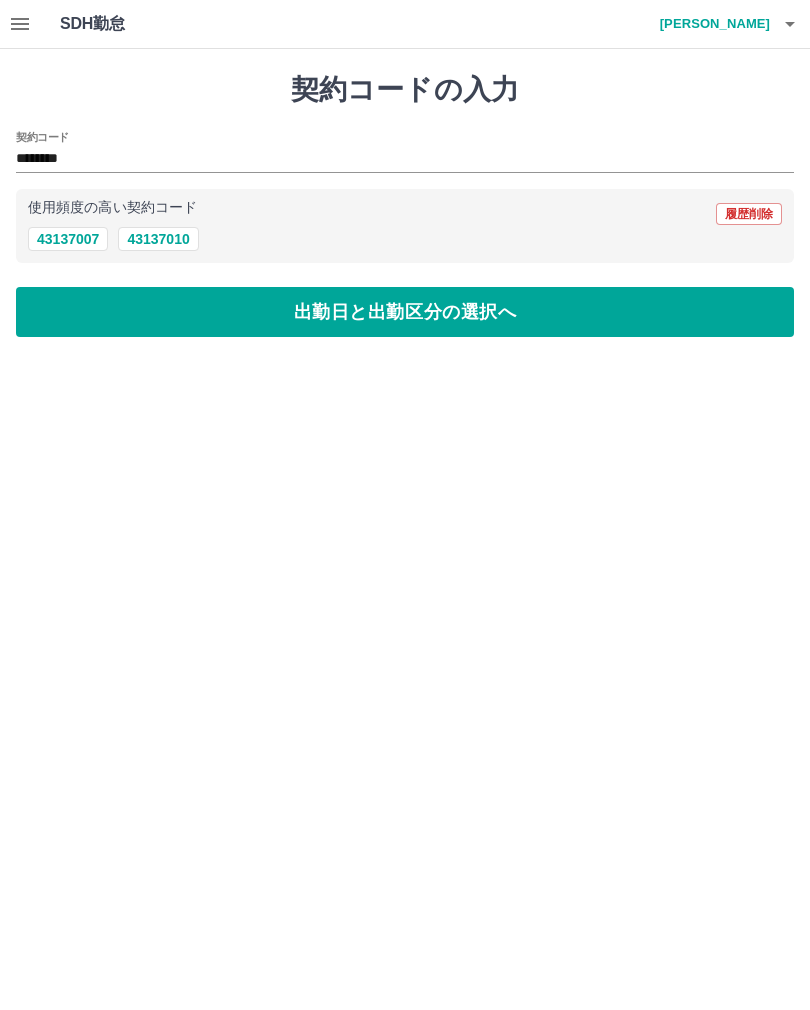 click on "出勤日と出勤区分の選択へ" at bounding box center (405, 312) 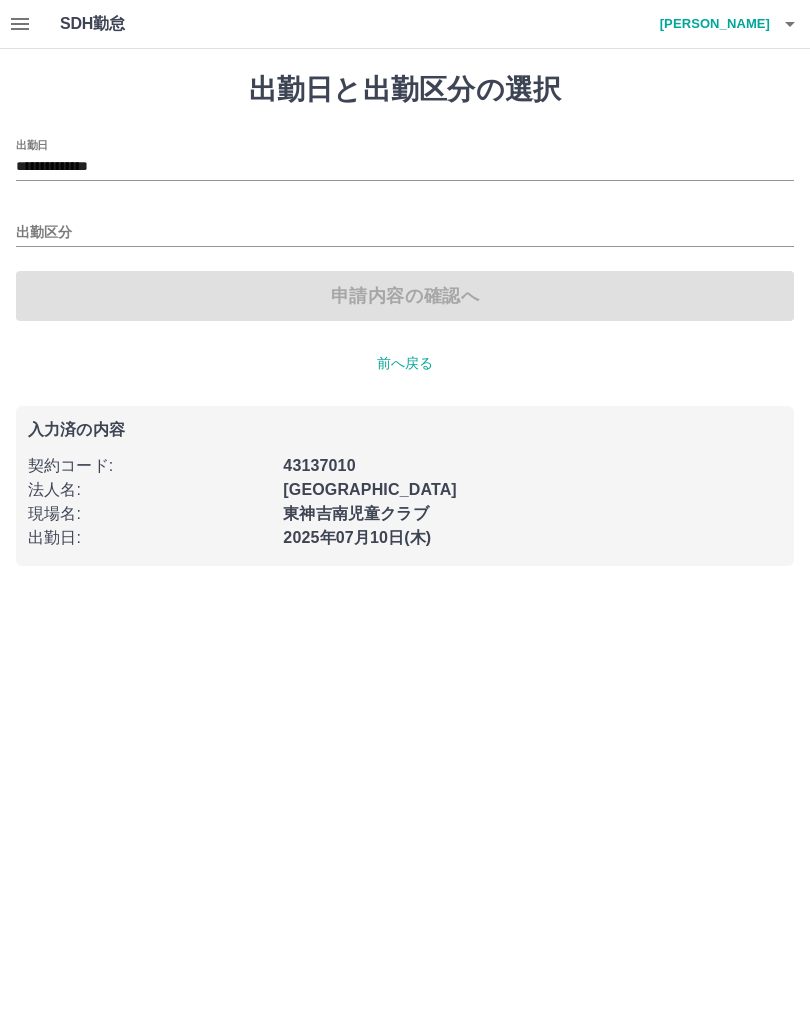 click on "**********" at bounding box center [405, 167] 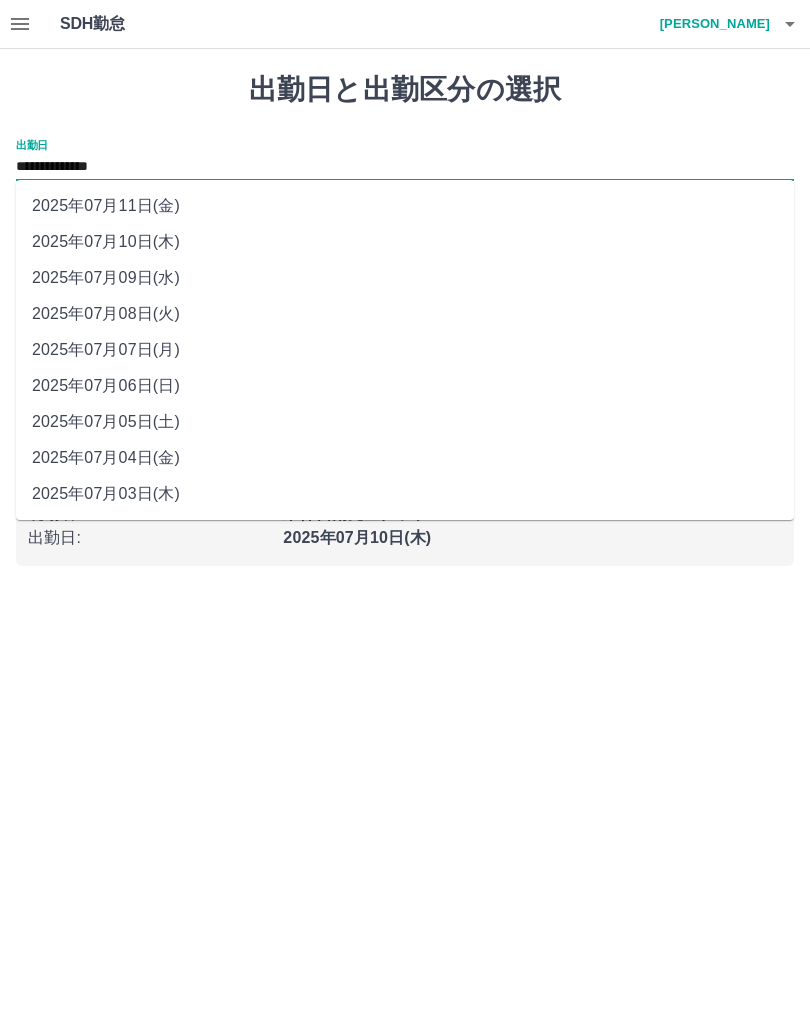 click on "2025年07月09日(水)" at bounding box center (405, 278) 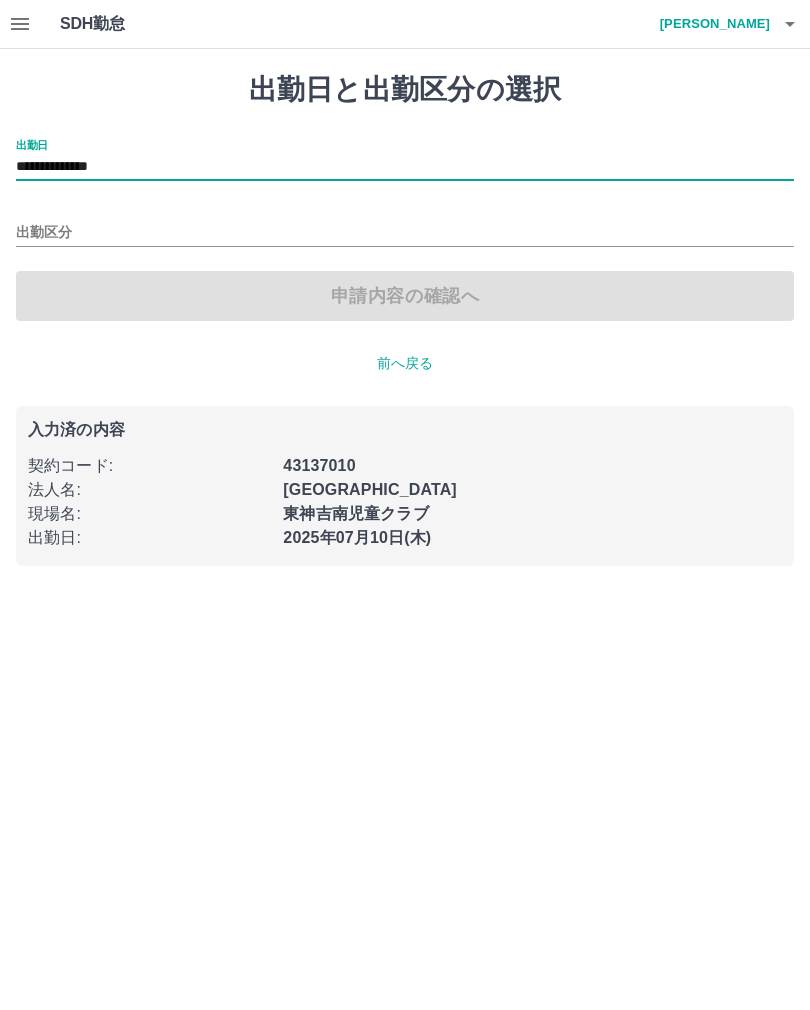 click on "出勤区分" at bounding box center [405, 233] 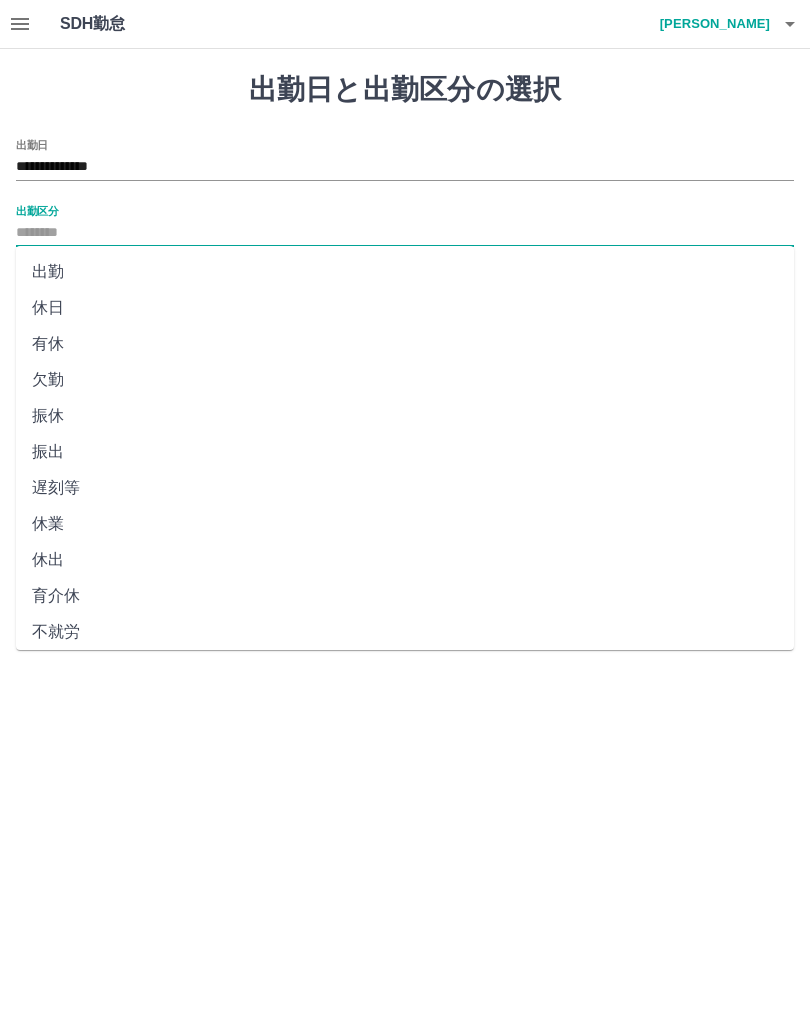 click on "出勤" at bounding box center (405, 272) 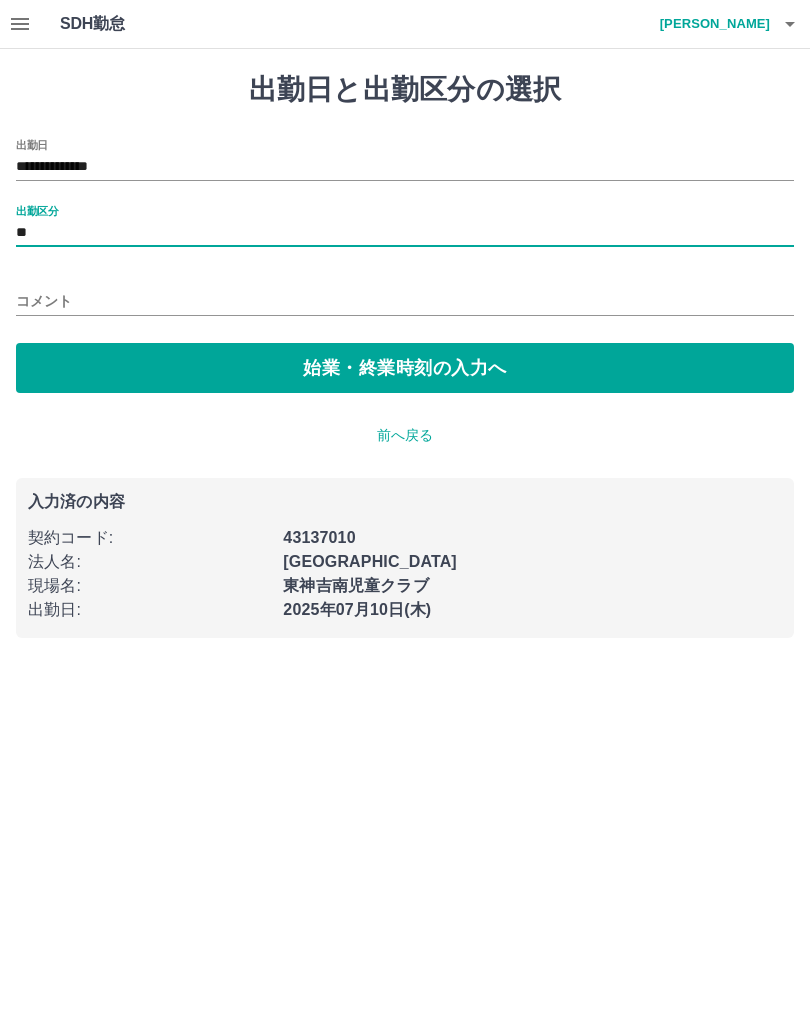 click on "始業・終業時刻の入力へ" at bounding box center (405, 368) 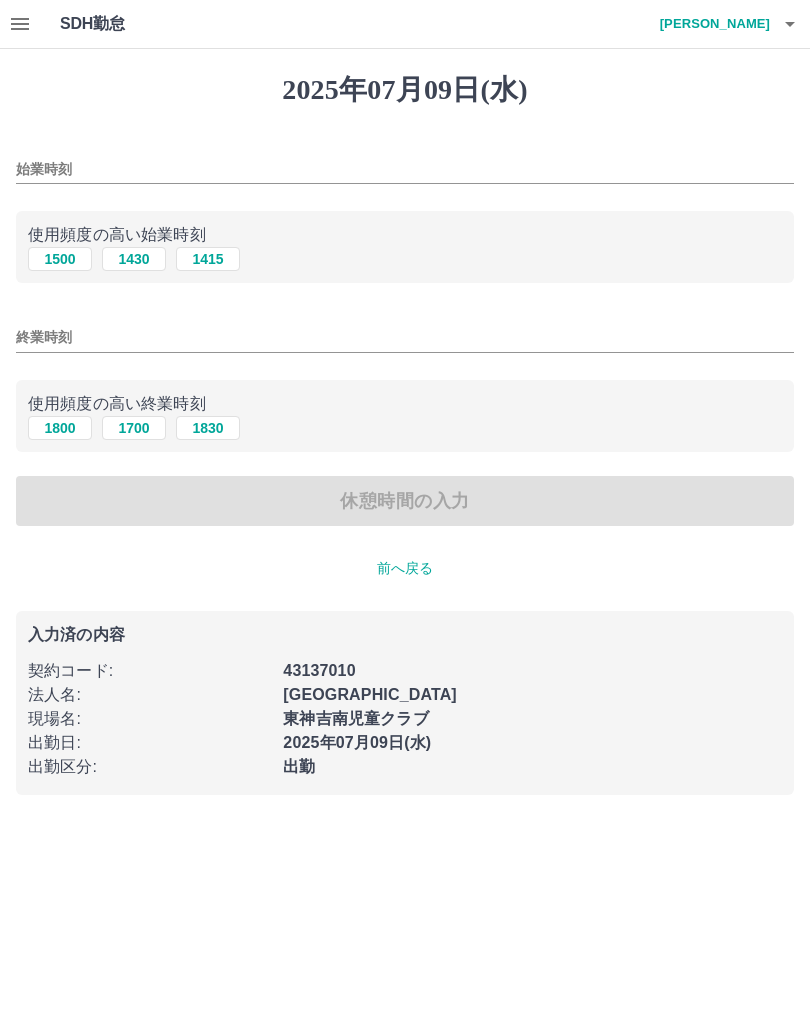 click on "1500 1430 1415" at bounding box center [405, 259] 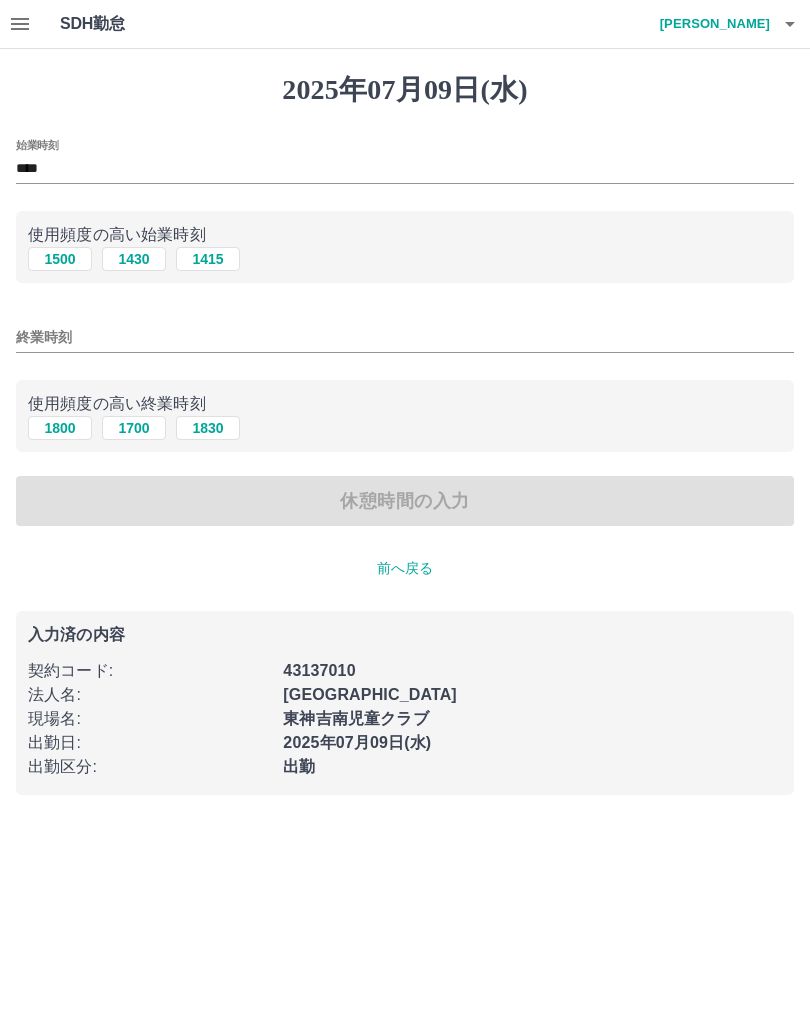 click on "終業時刻" at bounding box center (405, 337) 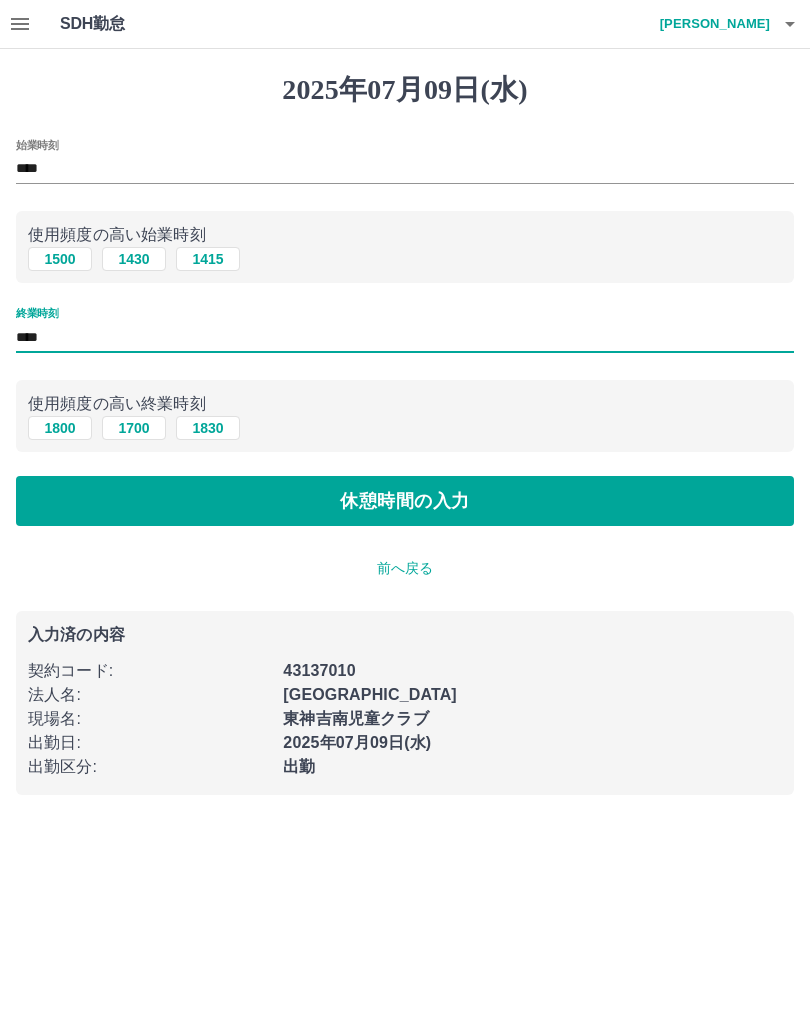 type on "****" 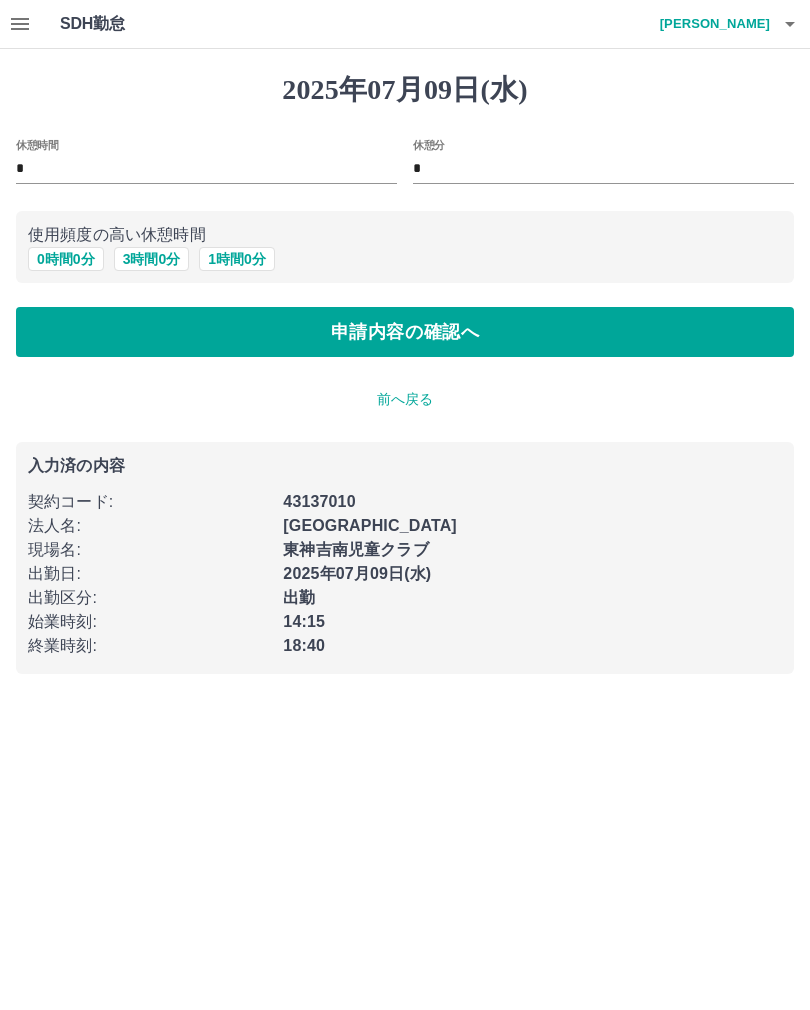 click on "申請内容の確認へ" at bounding box center [405, 332] 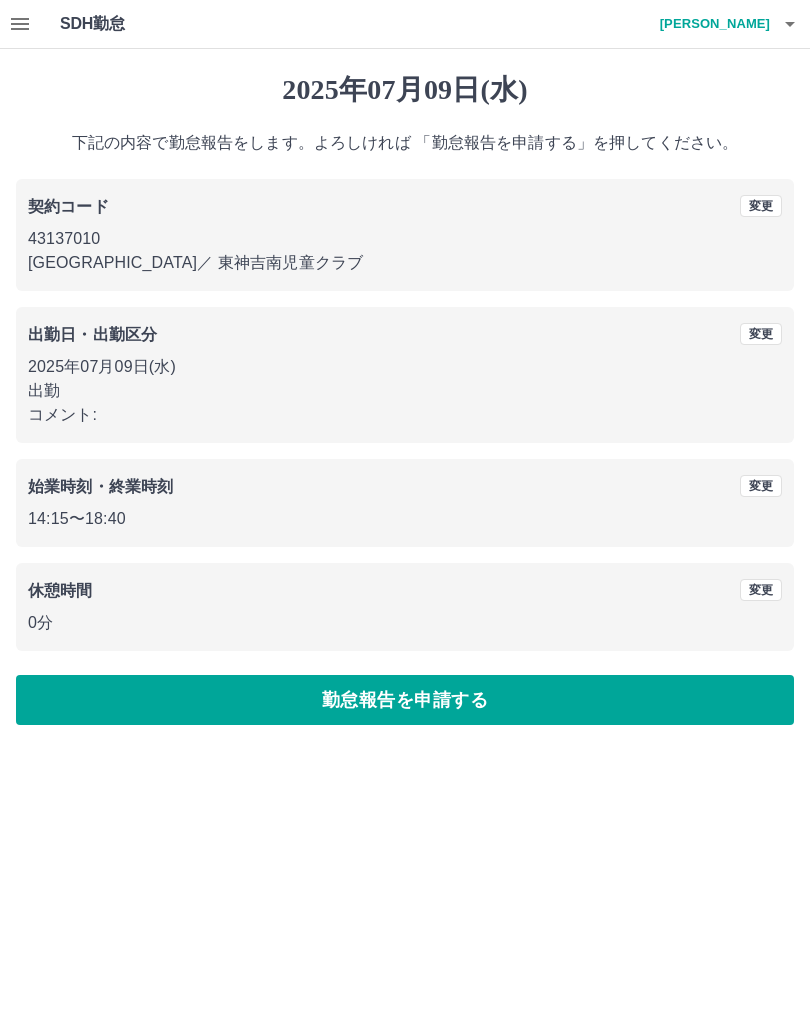 click on "勤怠報告を申請する" at bounding box center (405, 700) 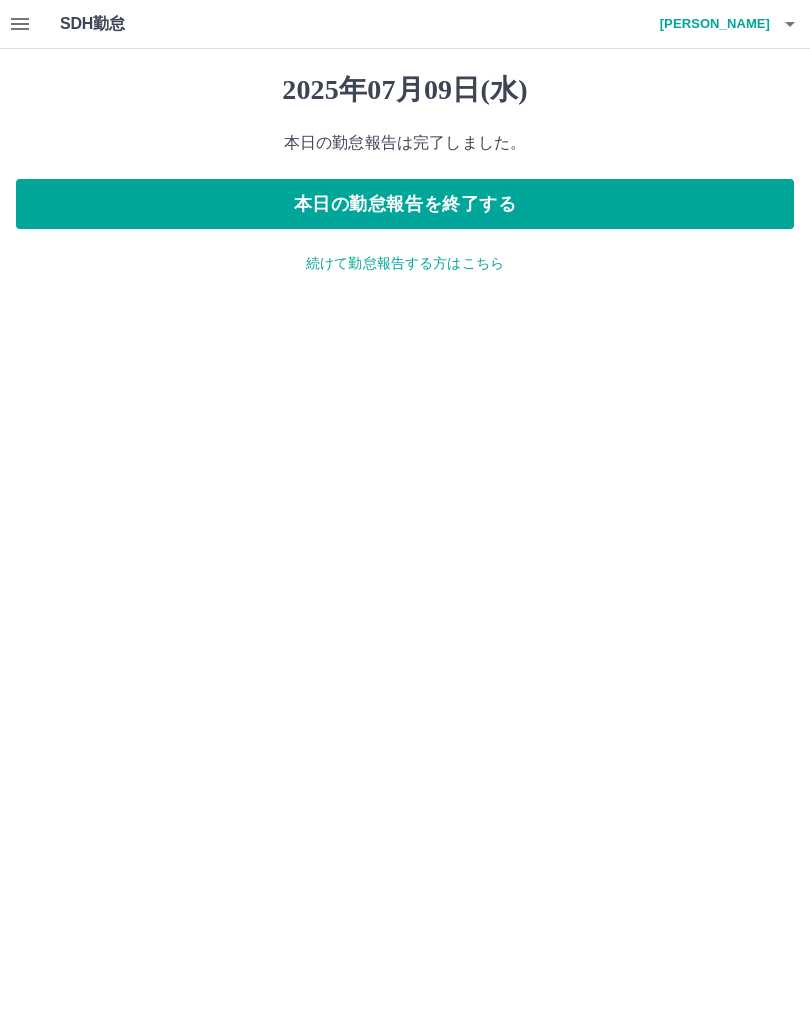 click on "続けて勤怠報告する方はこちら" at bounding box center [405, 263] 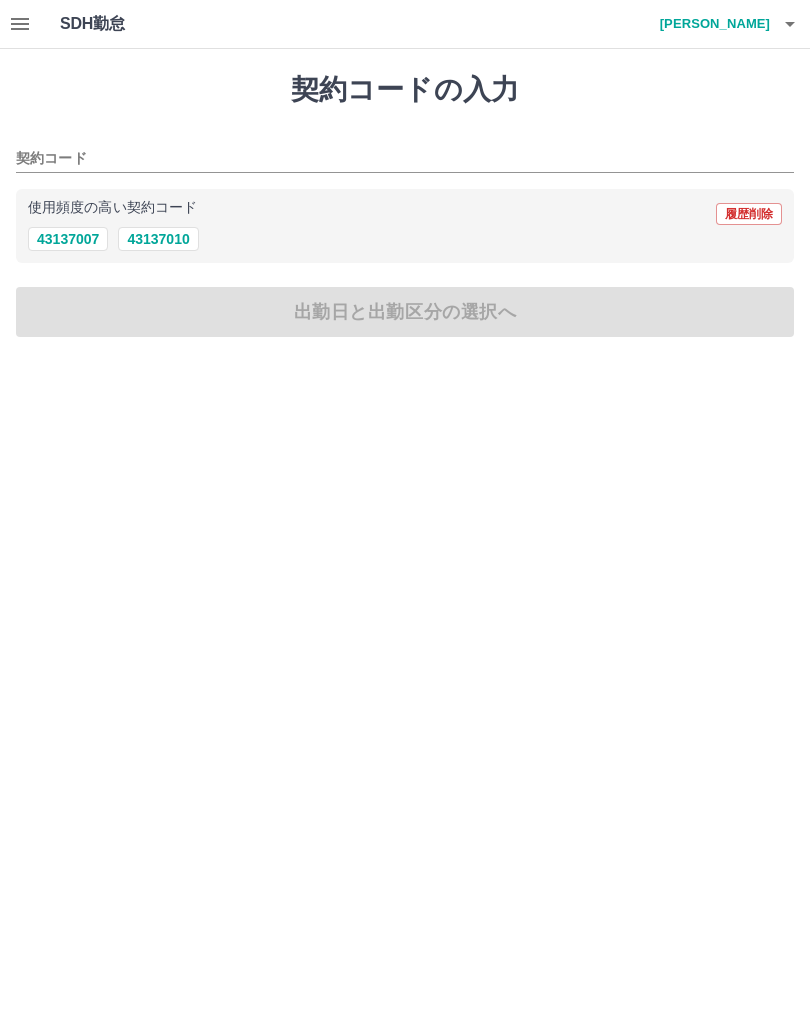 click on "43137010" at bounding box center [158, 239] 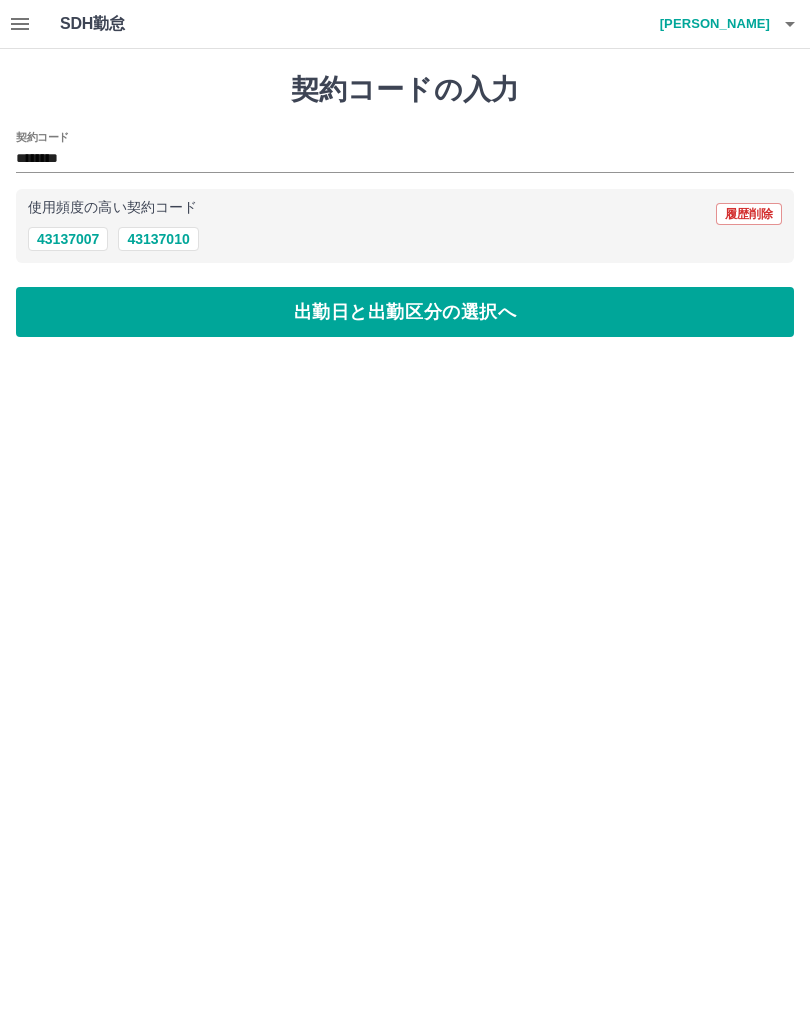click on "出勤日と出勤区分の選択へ" at bounding box center [405, 312] 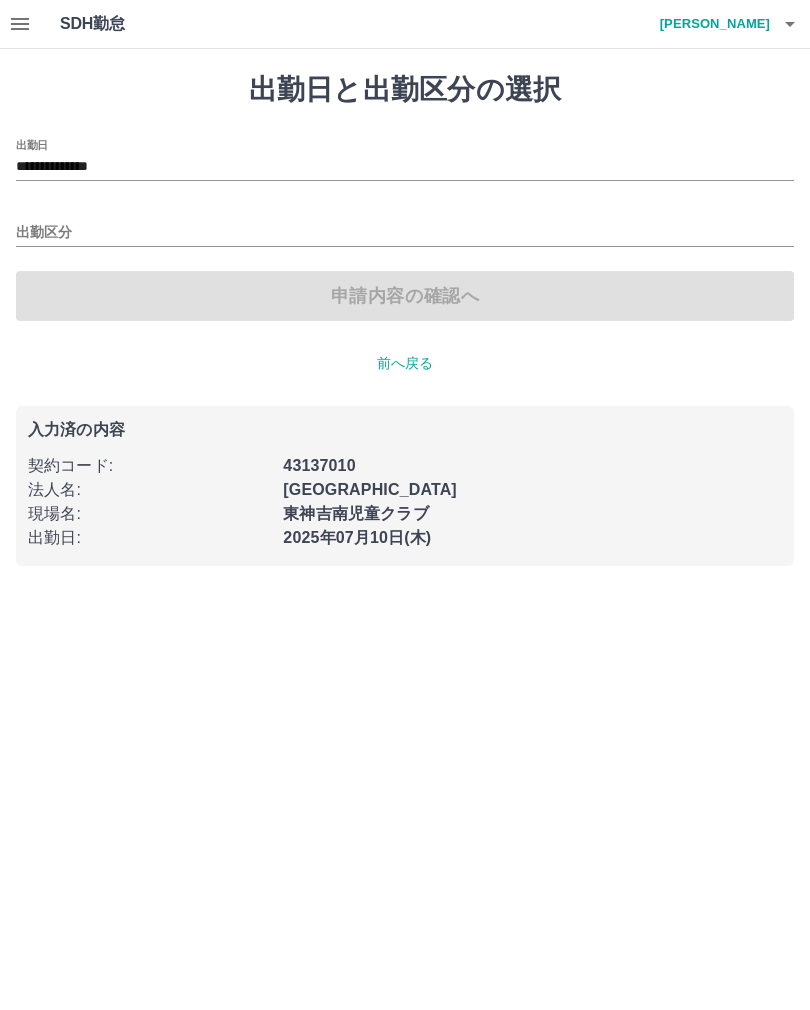 click on "出勤区分" at bounding box center (405, 233) 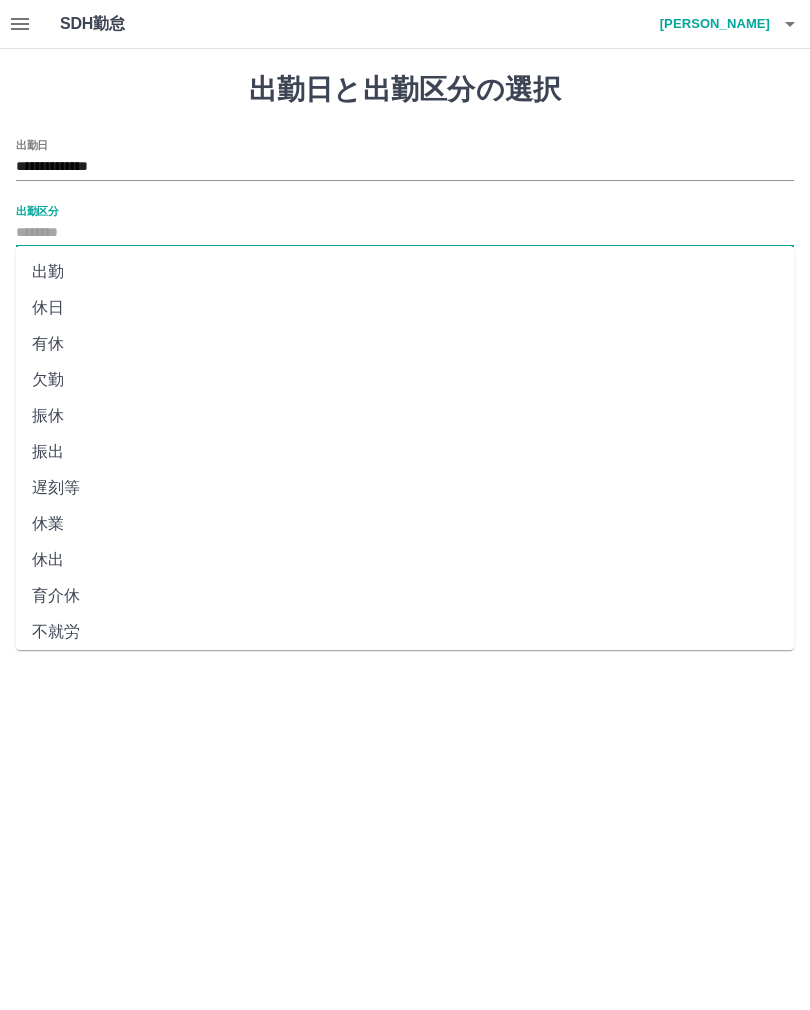 click on "出勤" at bounding box center [405, 272] 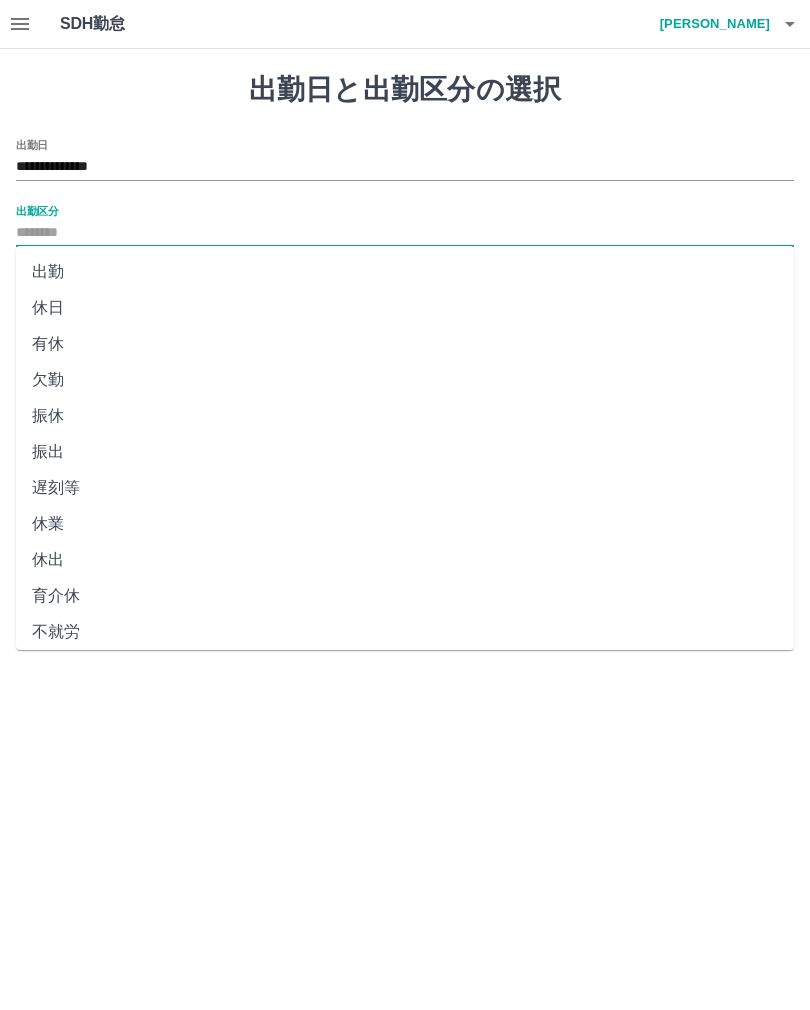 type on "**" 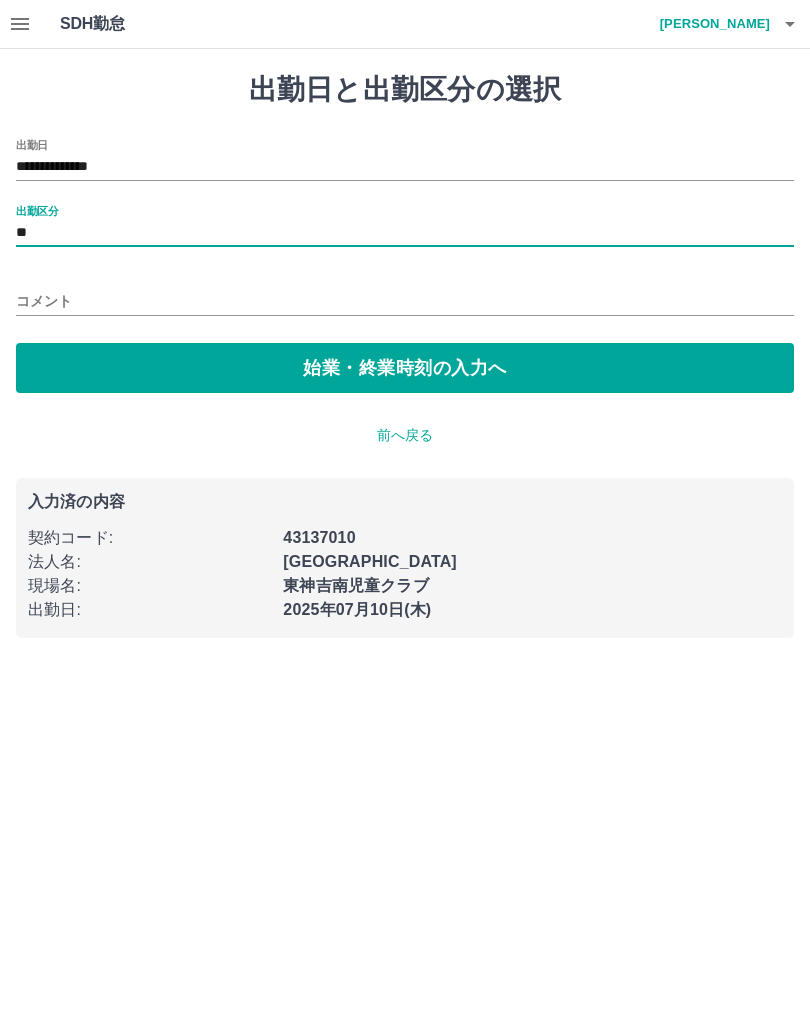 click on "始業・終業時刻の入力へ" at bounding box center [405, 368] 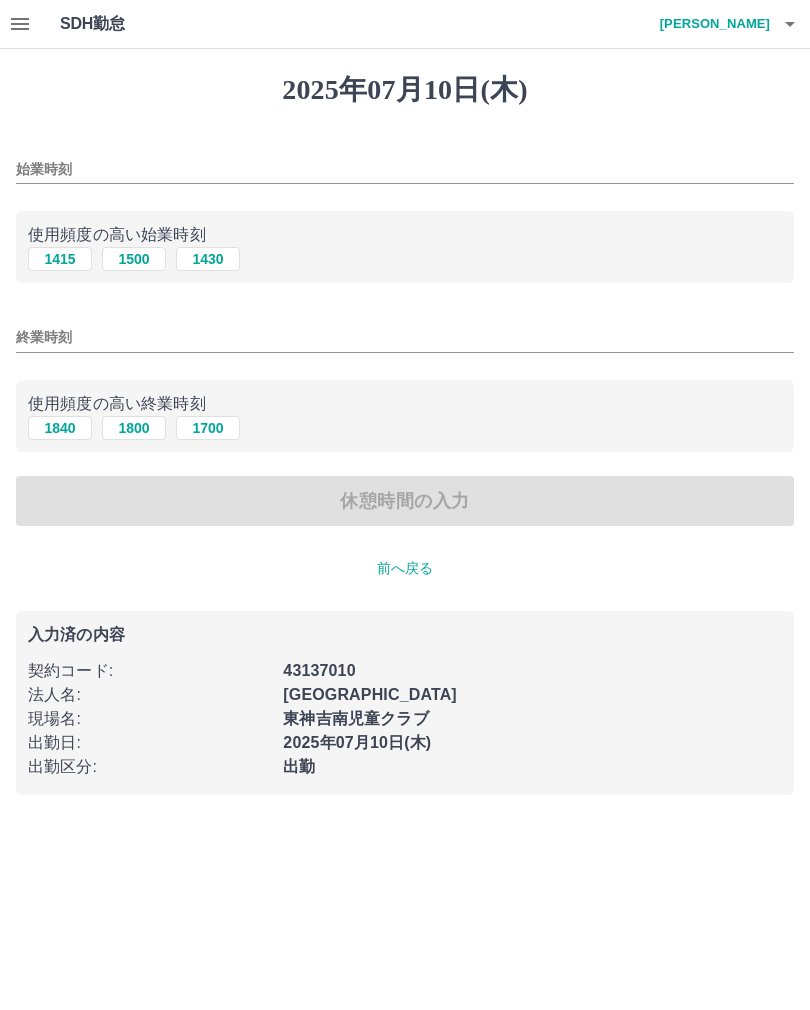 click on "1500" at bounding box center [134, 259] 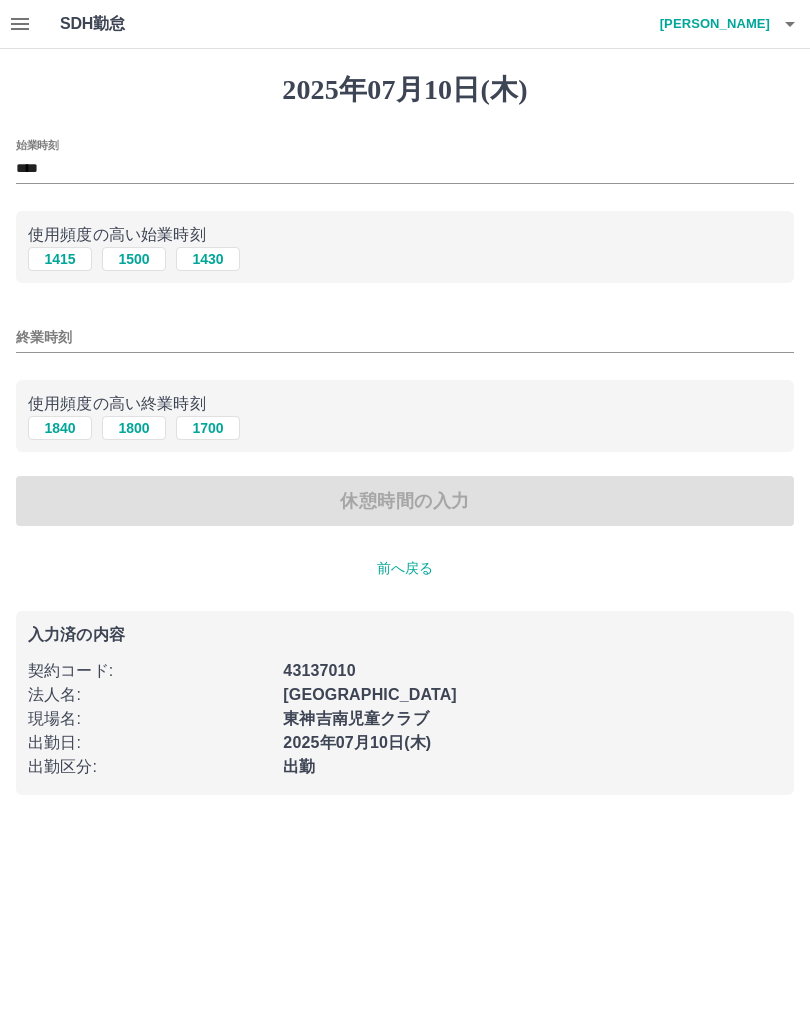 click on "終業時刻" at bounding box center [405, 337] 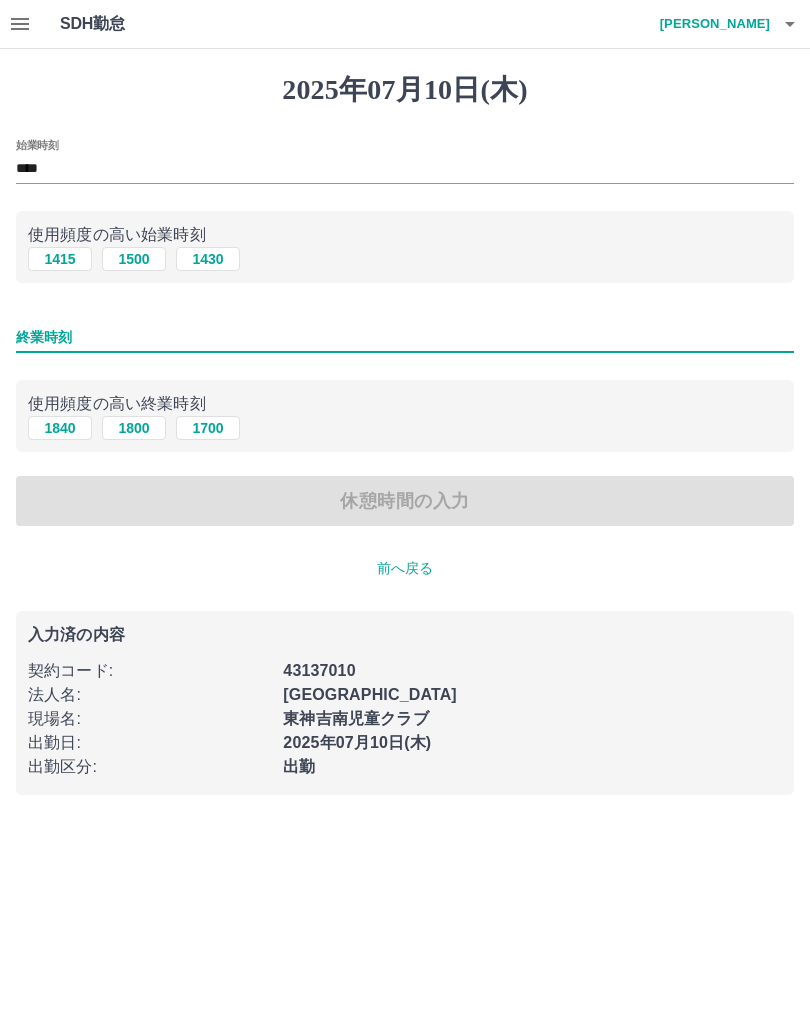 click on "1800" at bounding box center (134, 428) 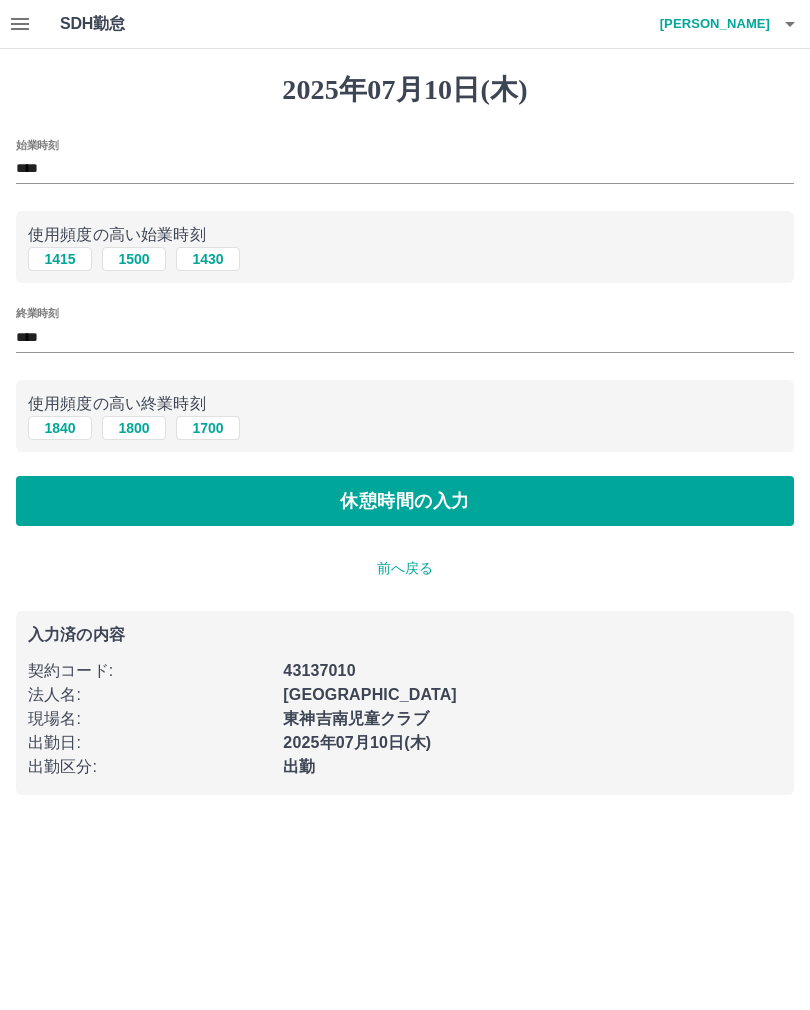 click on "休憩時間の入力" at bounding box center [405, 501] 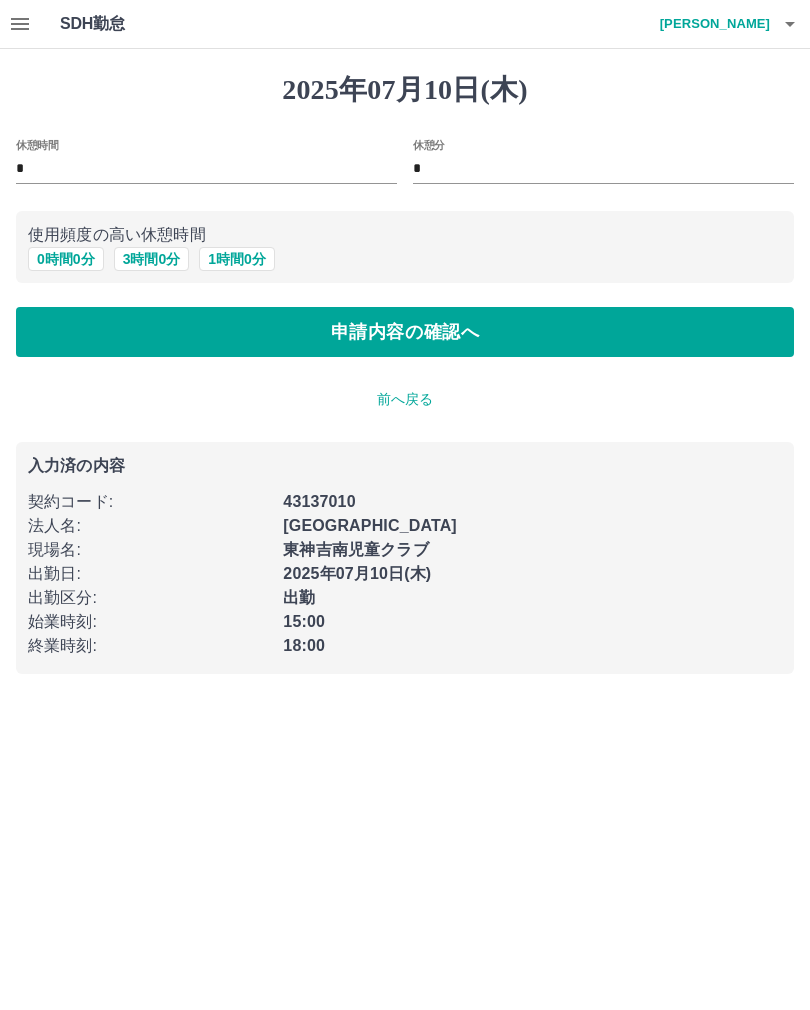 click on "申請内容の確認へ" at bounding box center [405, 332] 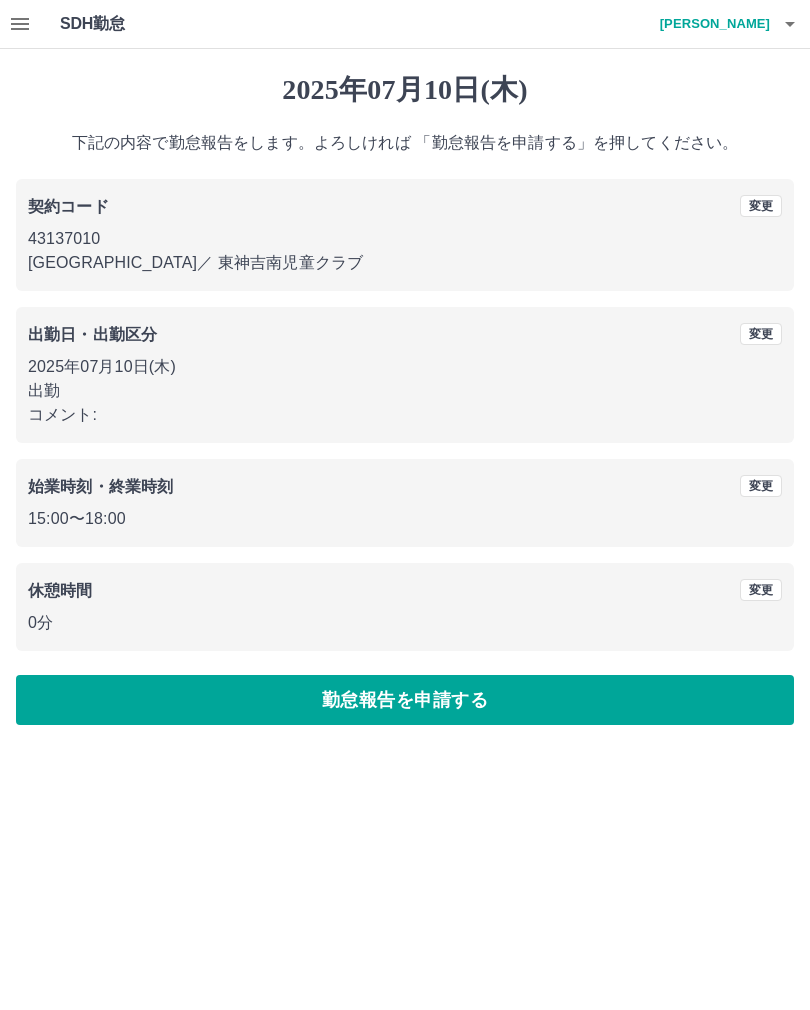click on "勤怠報告を申請する" at bounding box center [405, 700] 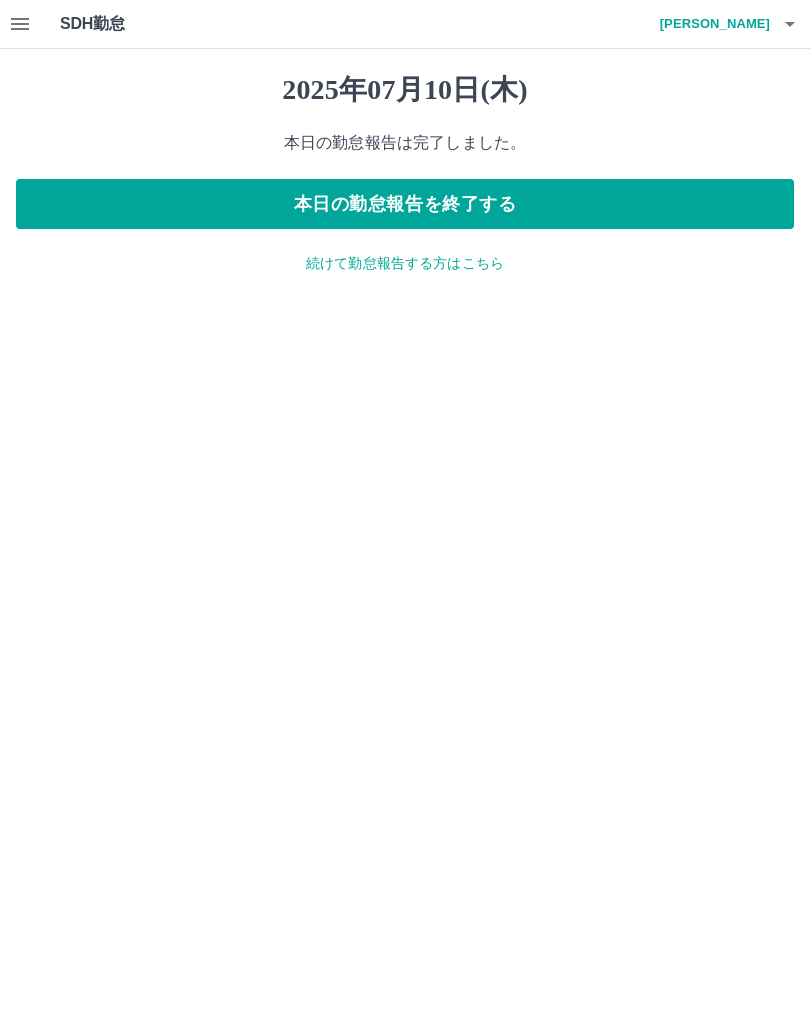 click on "本日の勤怠報告を終了する" at bounding box center [405, 204] 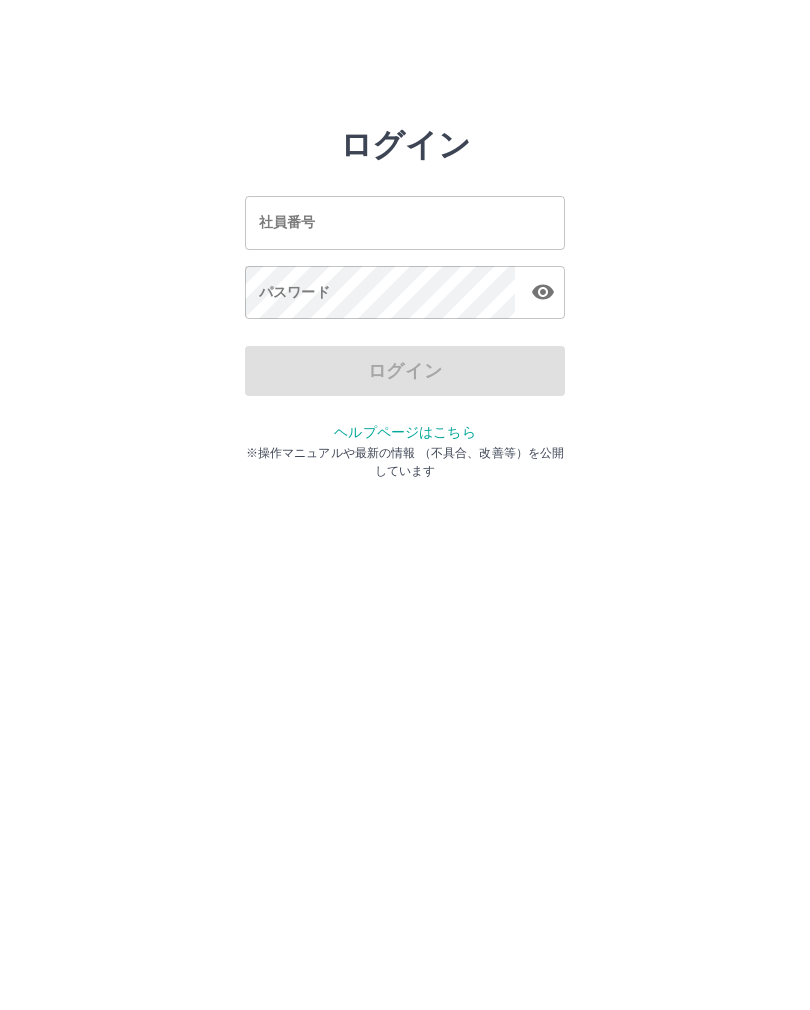 scroll, scrollTop: 0, scrollLeft: 0, axis: both 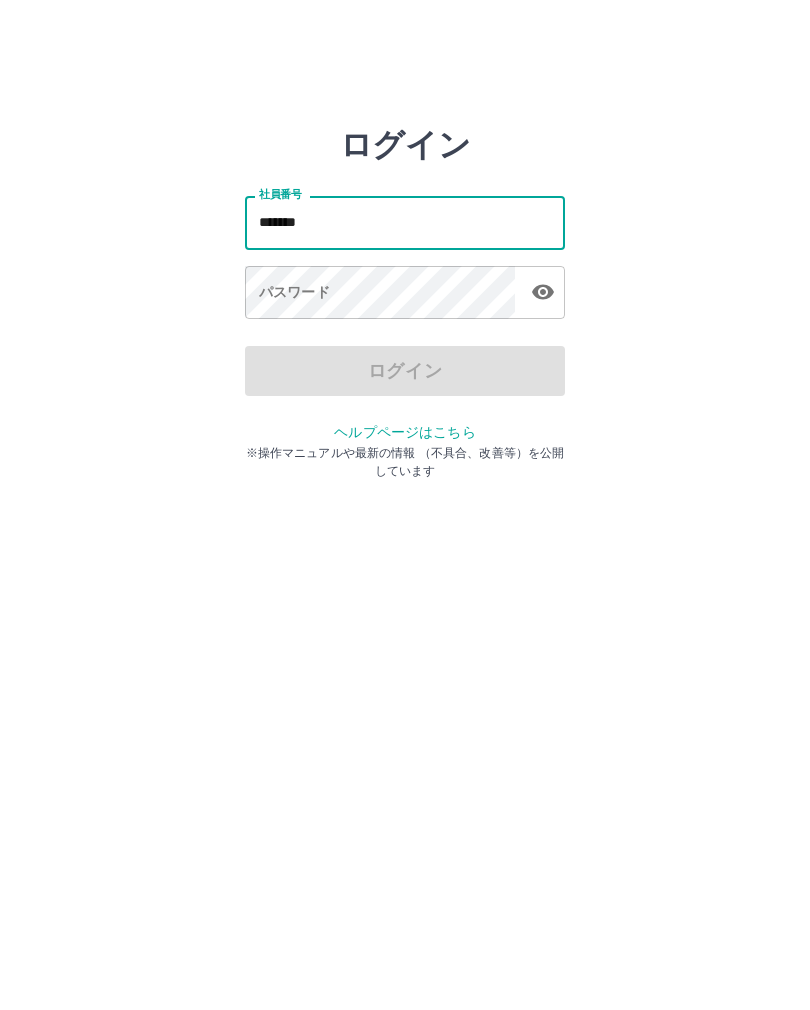 type on "*******" 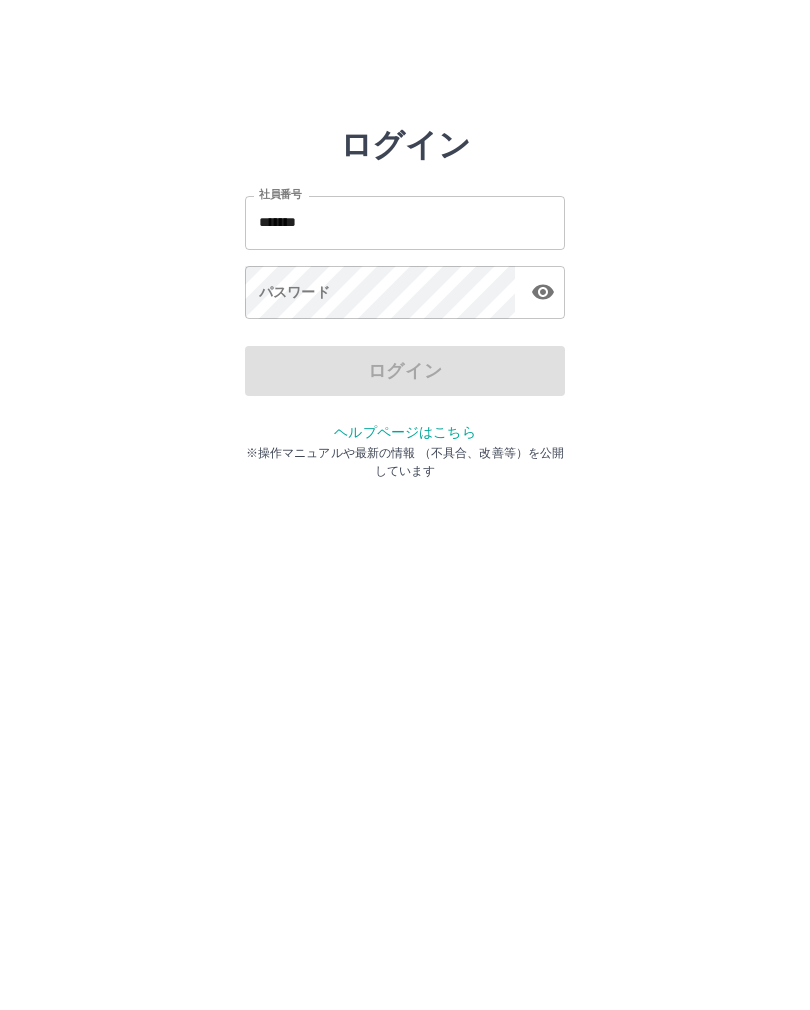 click on "パスワード パスワード" at bounding box center (405, 294) 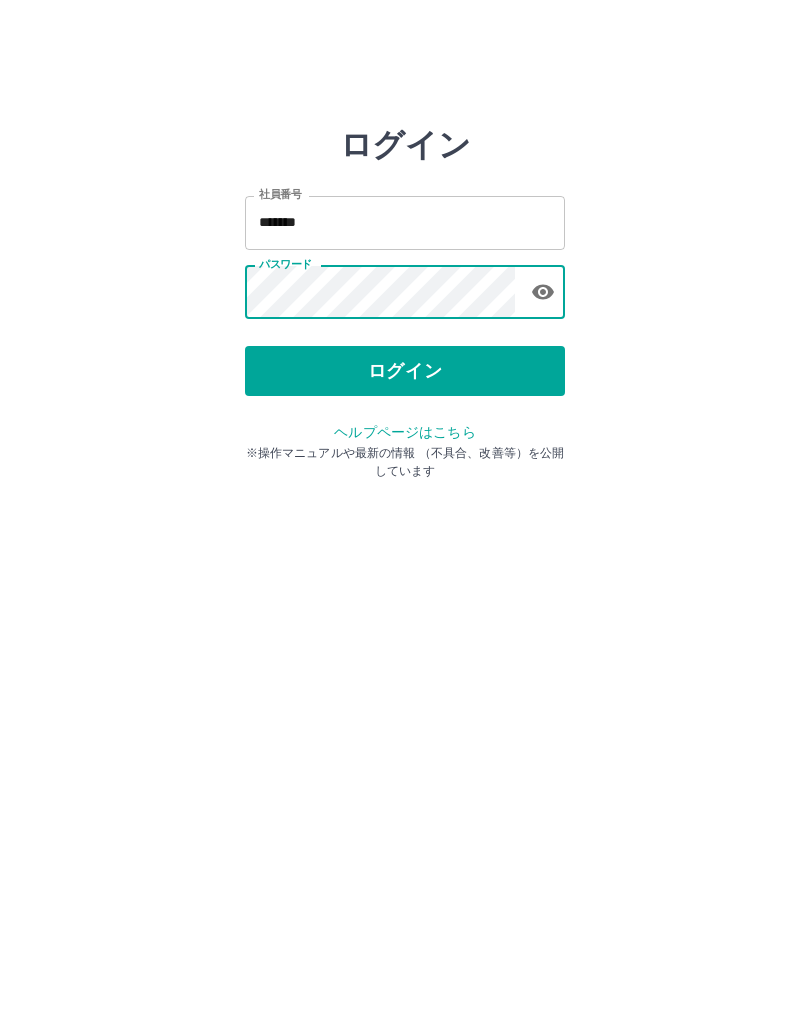 click on "ログイン" at bounding box center (405, 371) 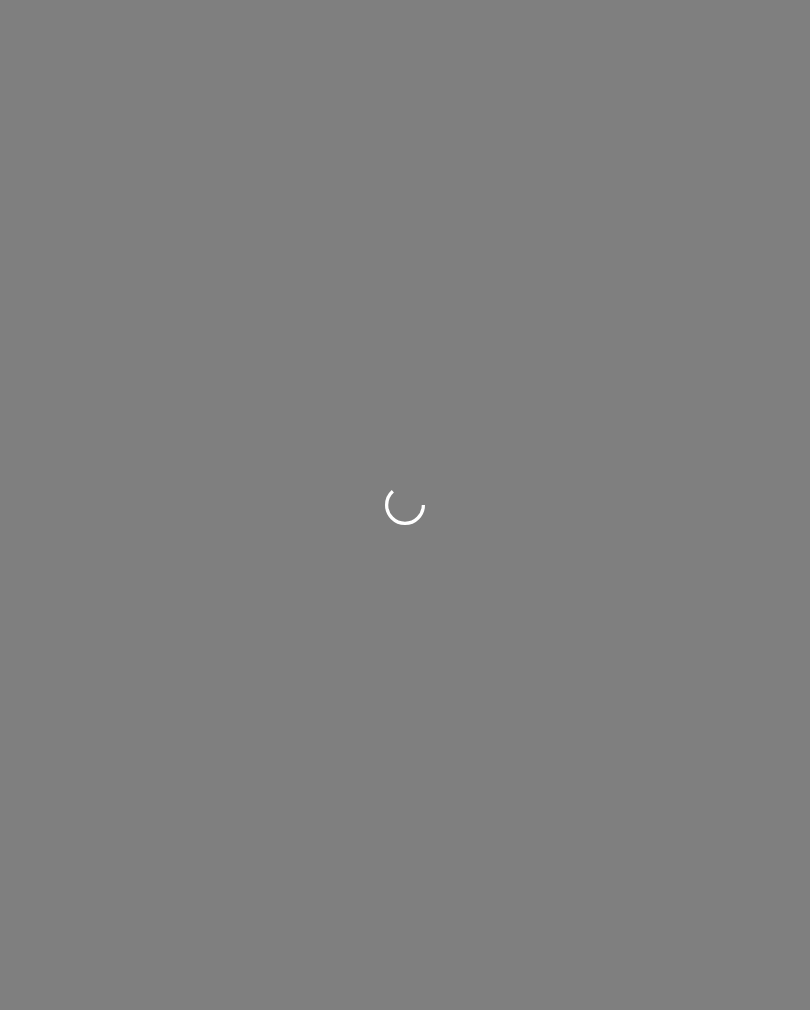 scroll, scrollTop: 0, scrollLeft: 0, axis: both 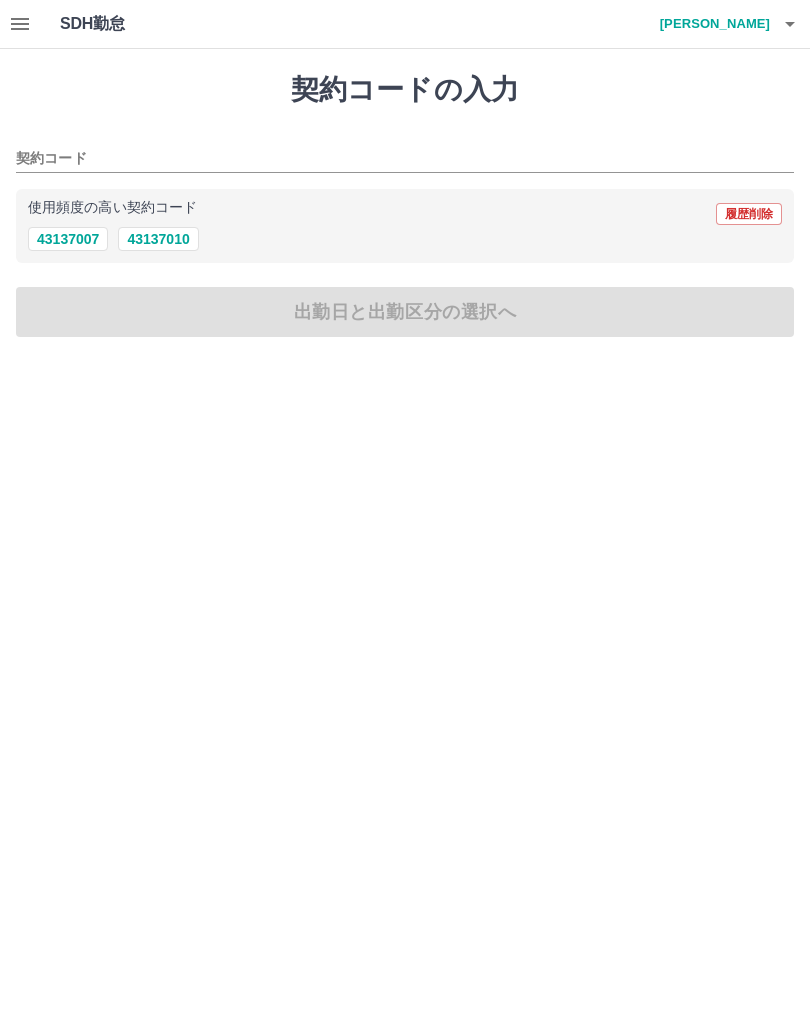 click on "43137010" at bounding box center [158, 239] 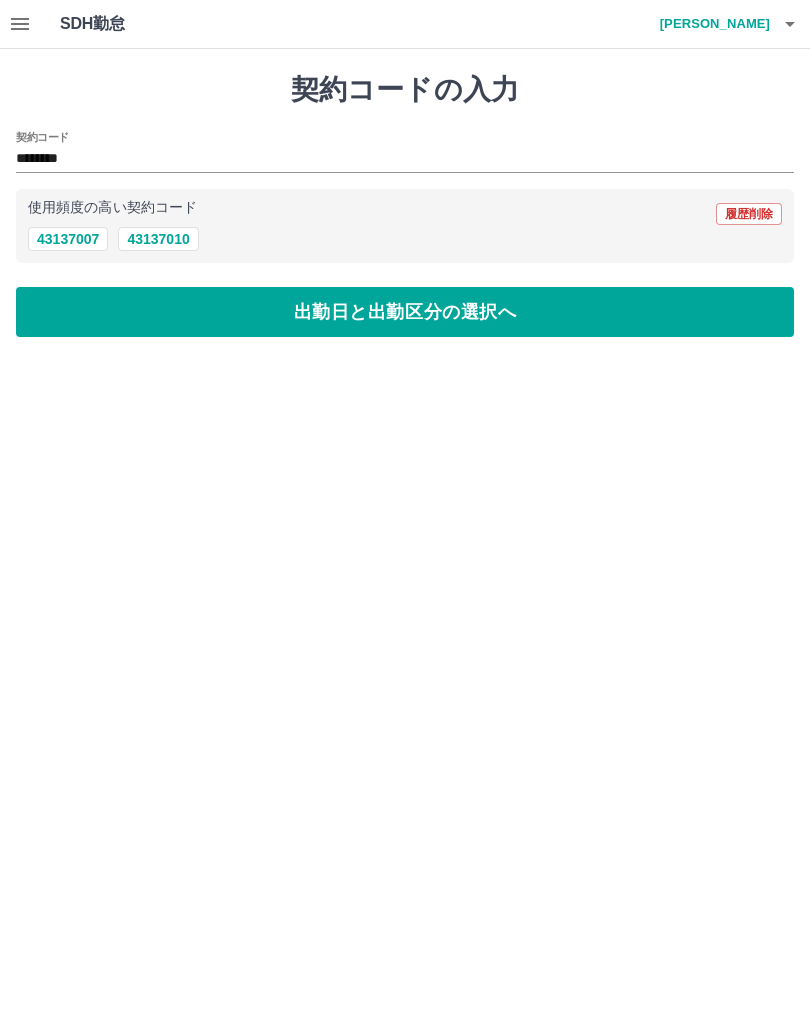 click on "出勤日と出勤区分の選択へ" at bounding box center (405, 312) 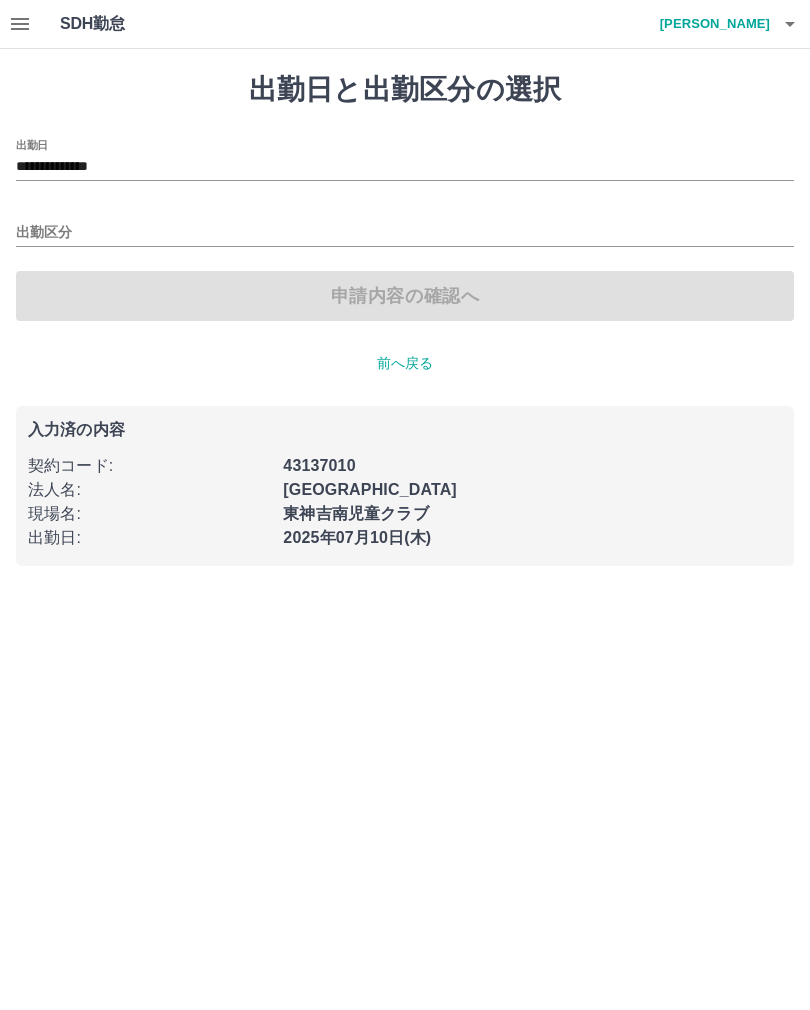 click on "出勤区分" at bounding box center (405, 233) 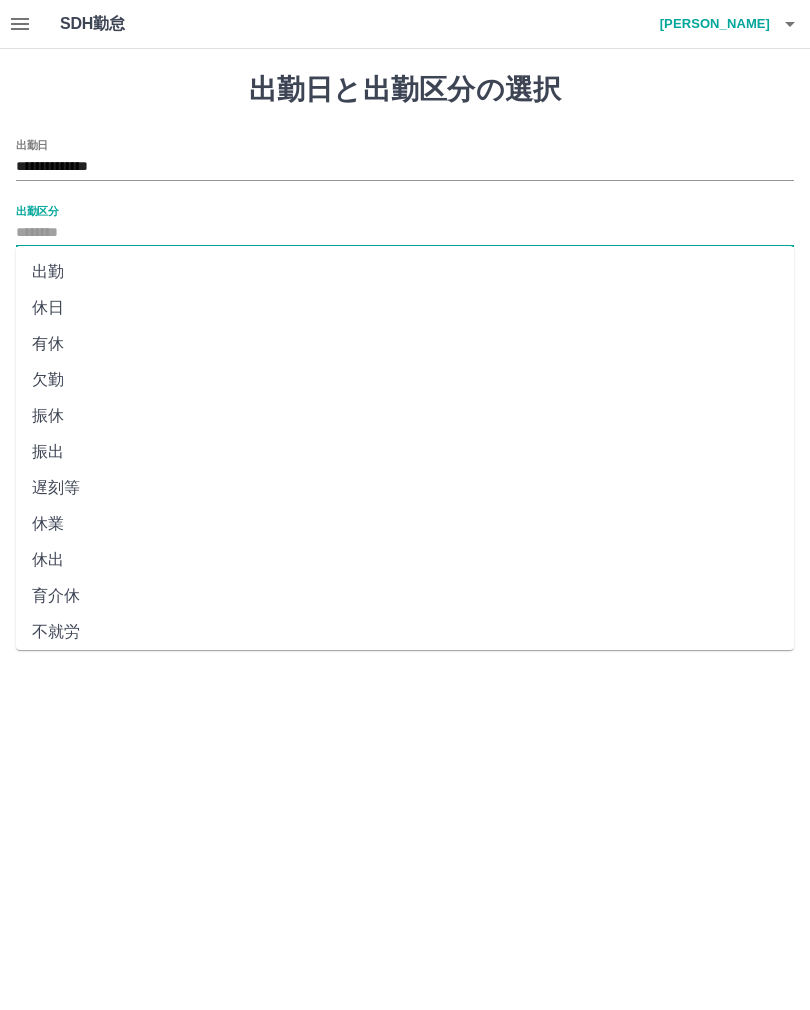 click on "出勤" at bounding box center (405, 272) 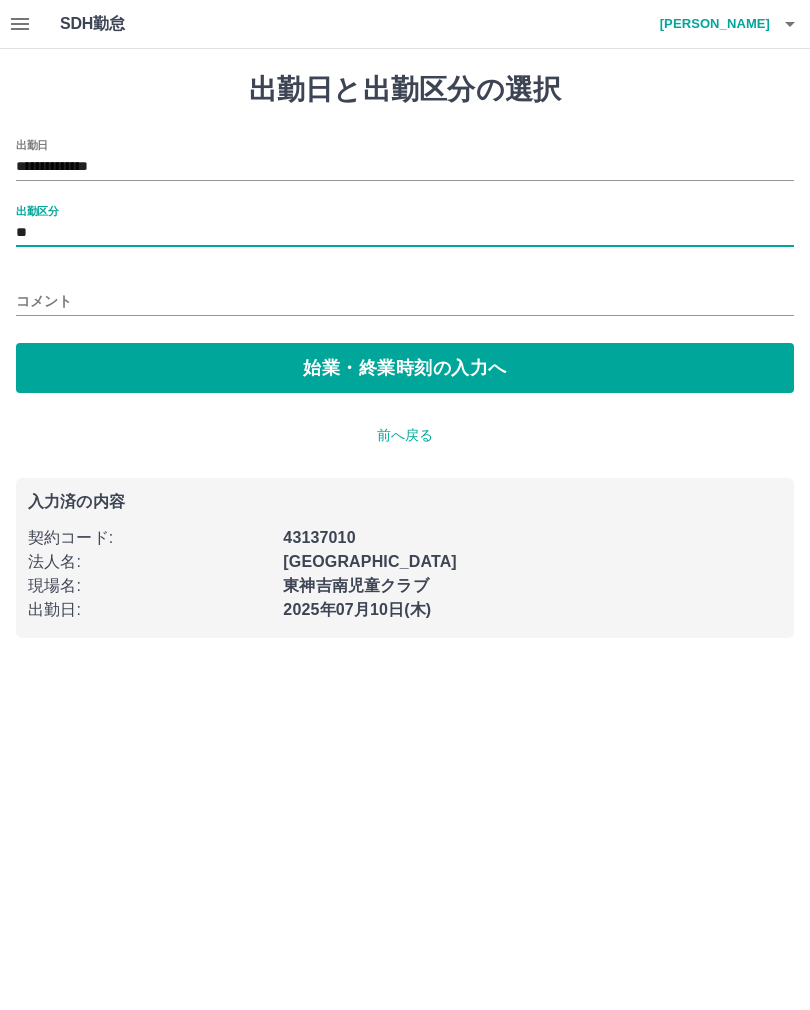 click on "始業・終業時刻の入力へ" at bounding box center (405, 368) 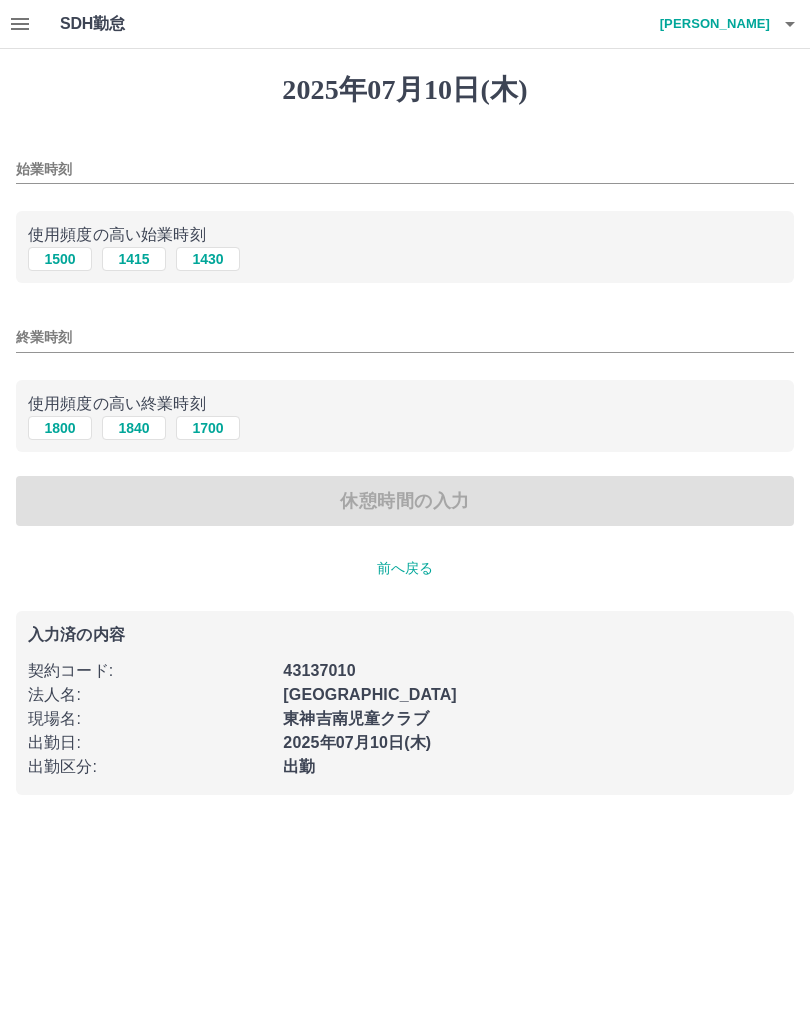 click on "始業時刻" at bounding box center [405, 169] 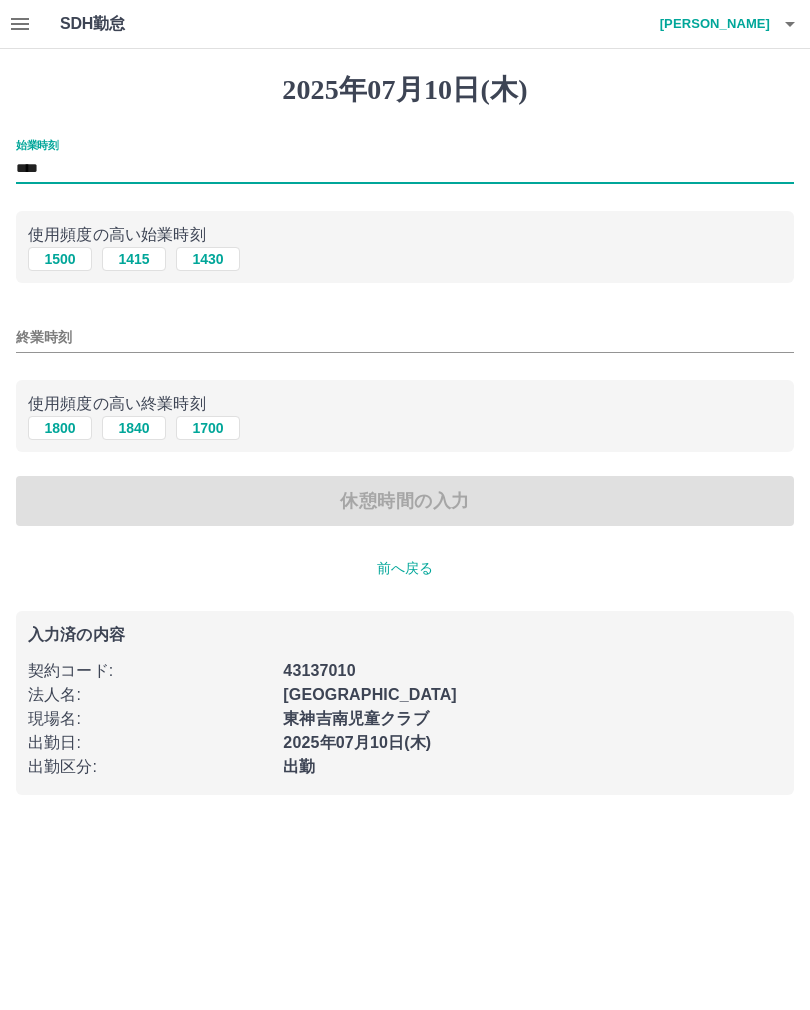 type on "****" 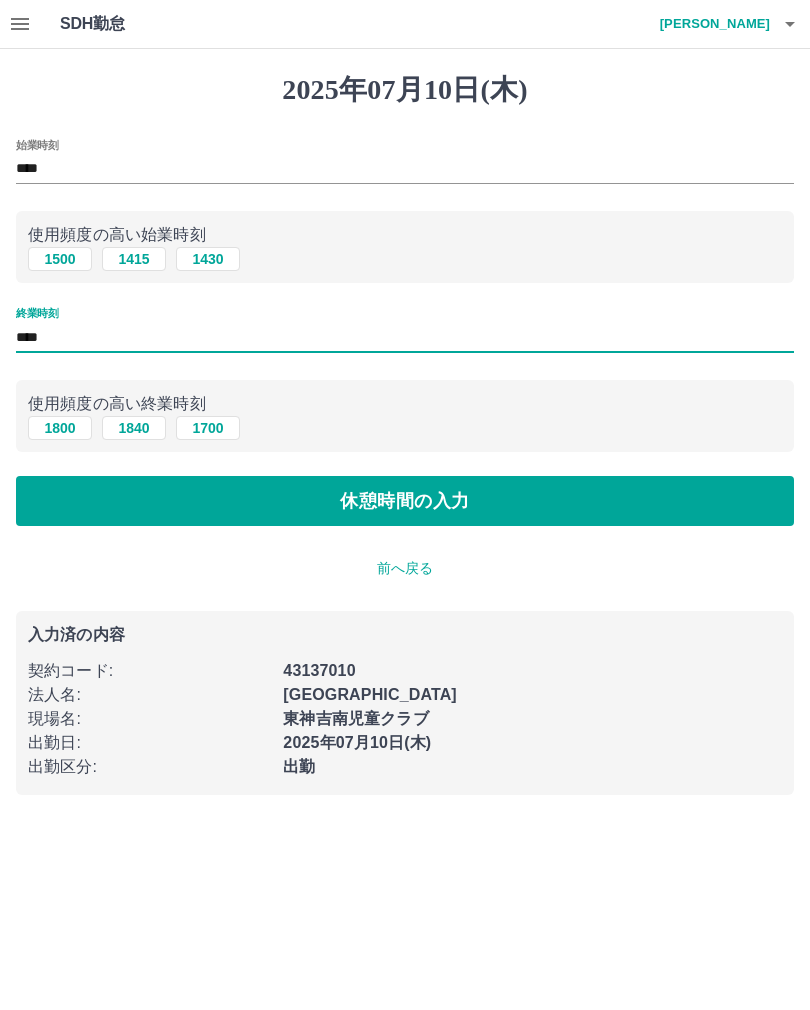 type on "****" 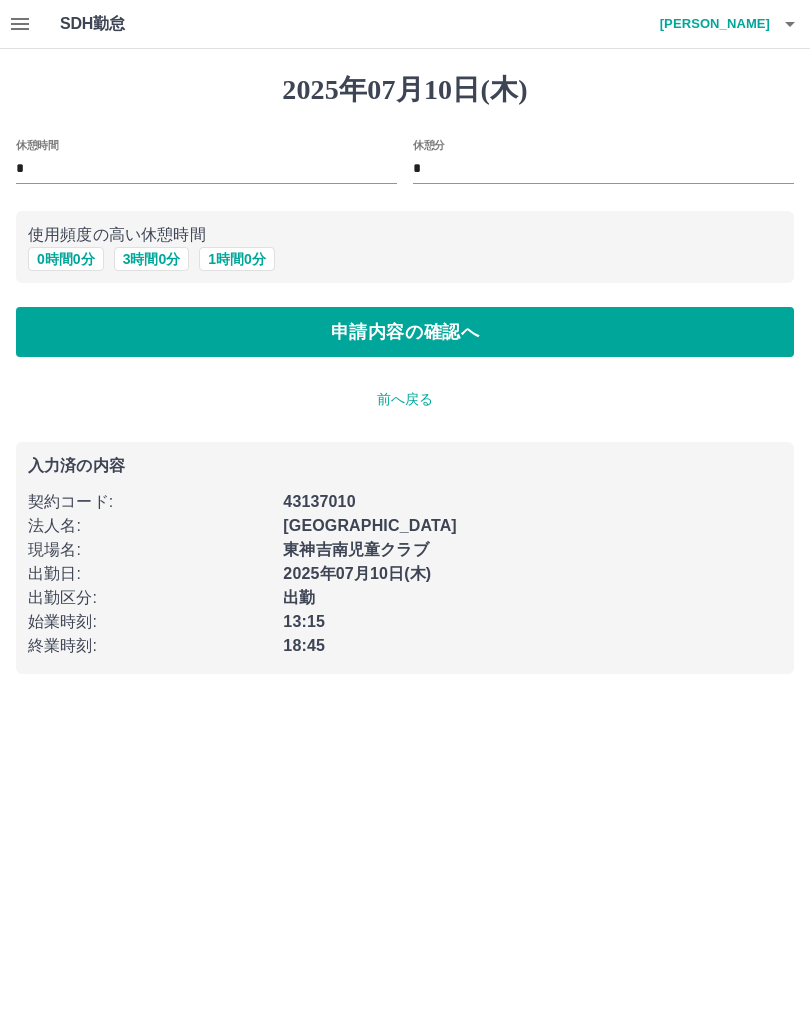 click on "0 時間 0 分" at bounding box center [66, 259] 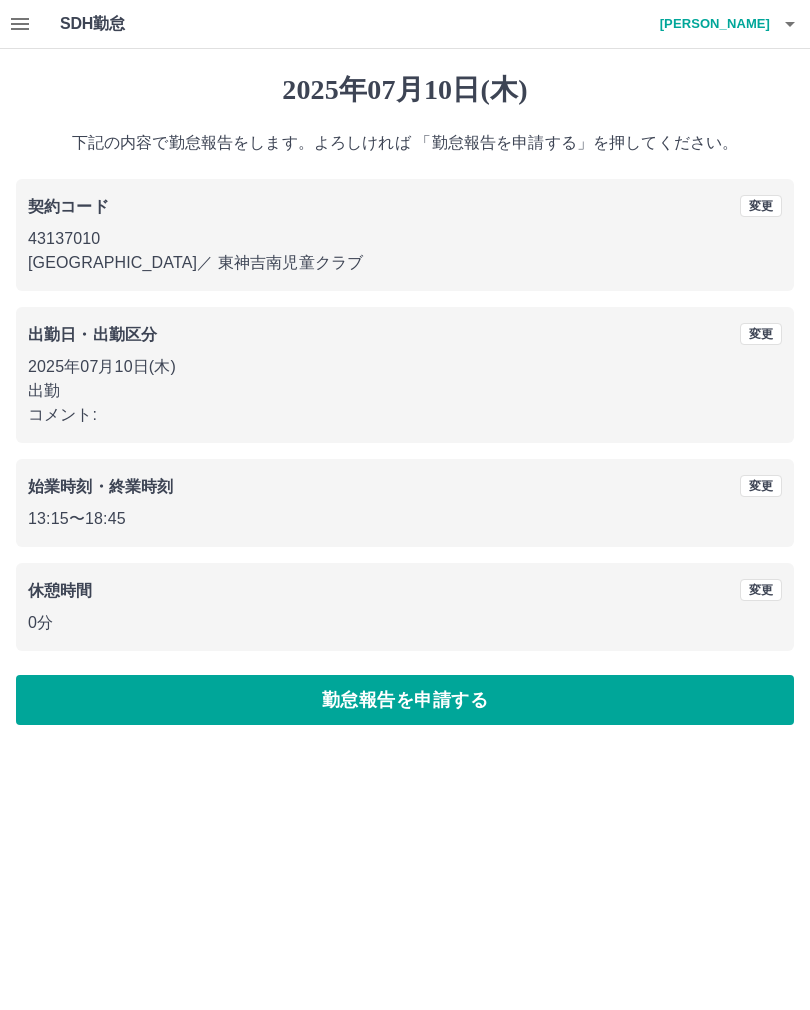 click on "勤怠報告を申請する" at bounding box center (405, 700) 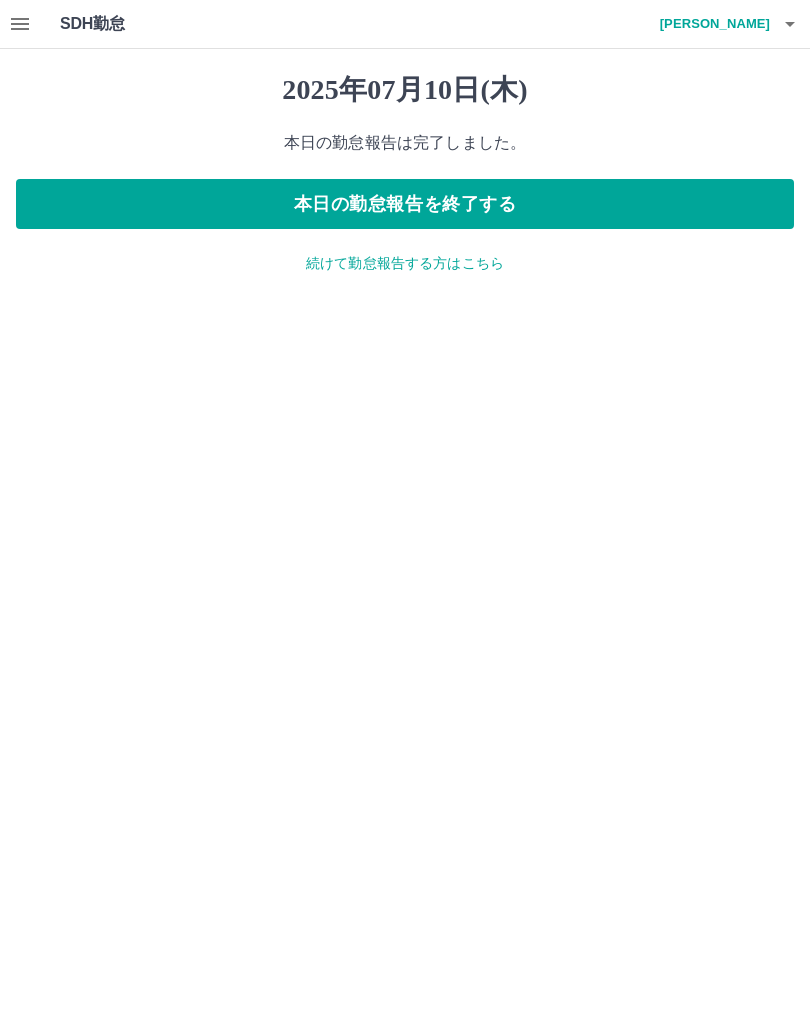 click on "本日の勤怠報告を終了する" at bounding box center [405, 204] 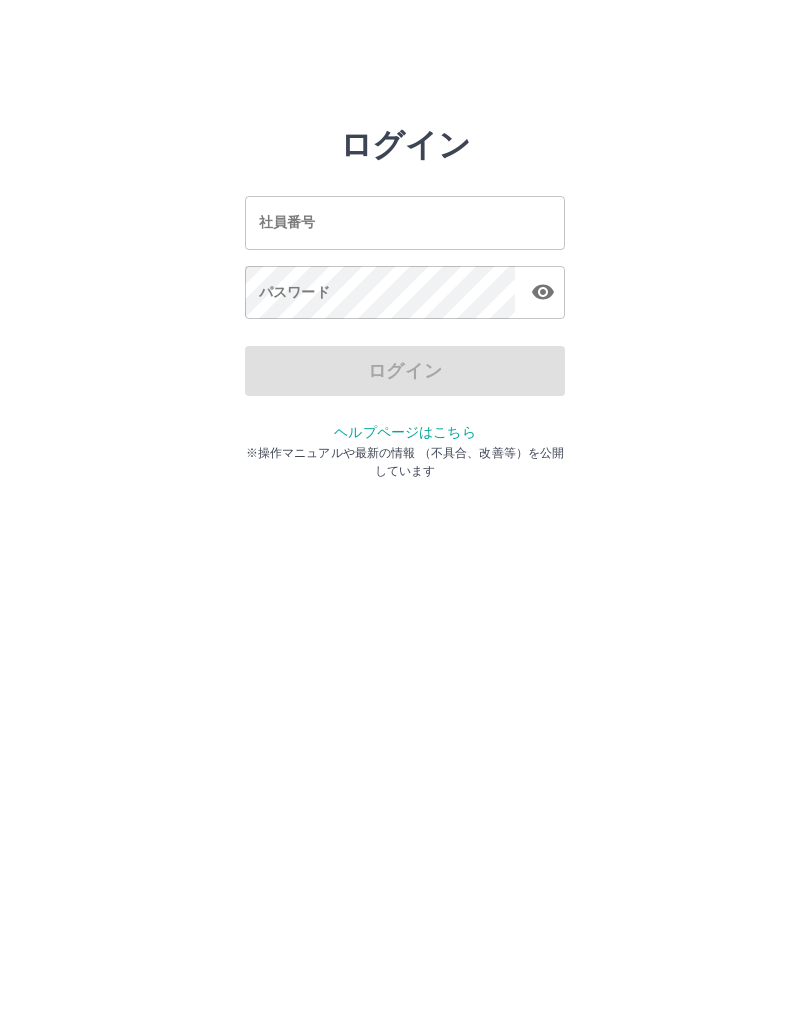 scroll, scrollTop: 0, scrollLeft: 0, axis: both 